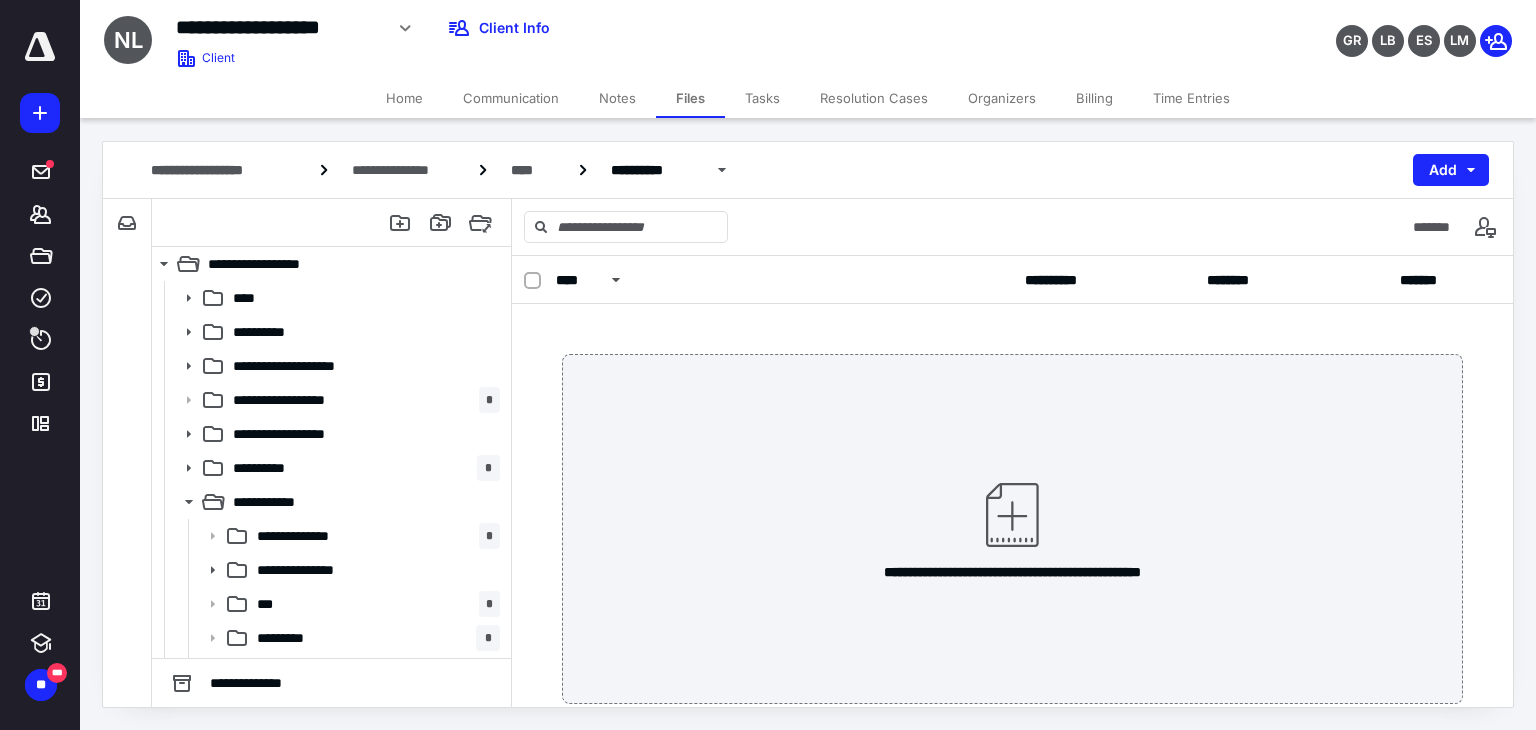 scroll, scrollTop: 0, scrollLeft: 0, axis: both 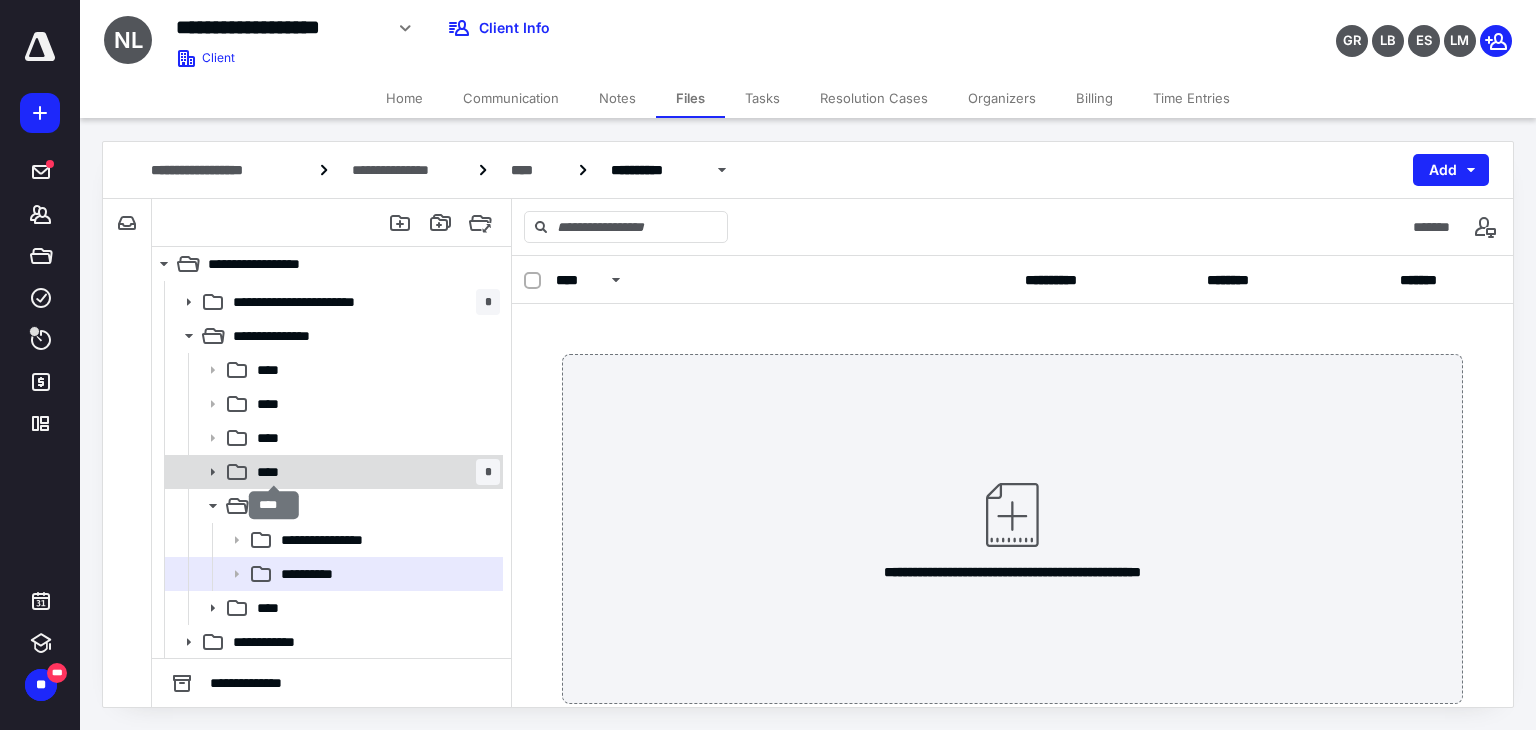 click on "****" at bounding box center [274, 472] 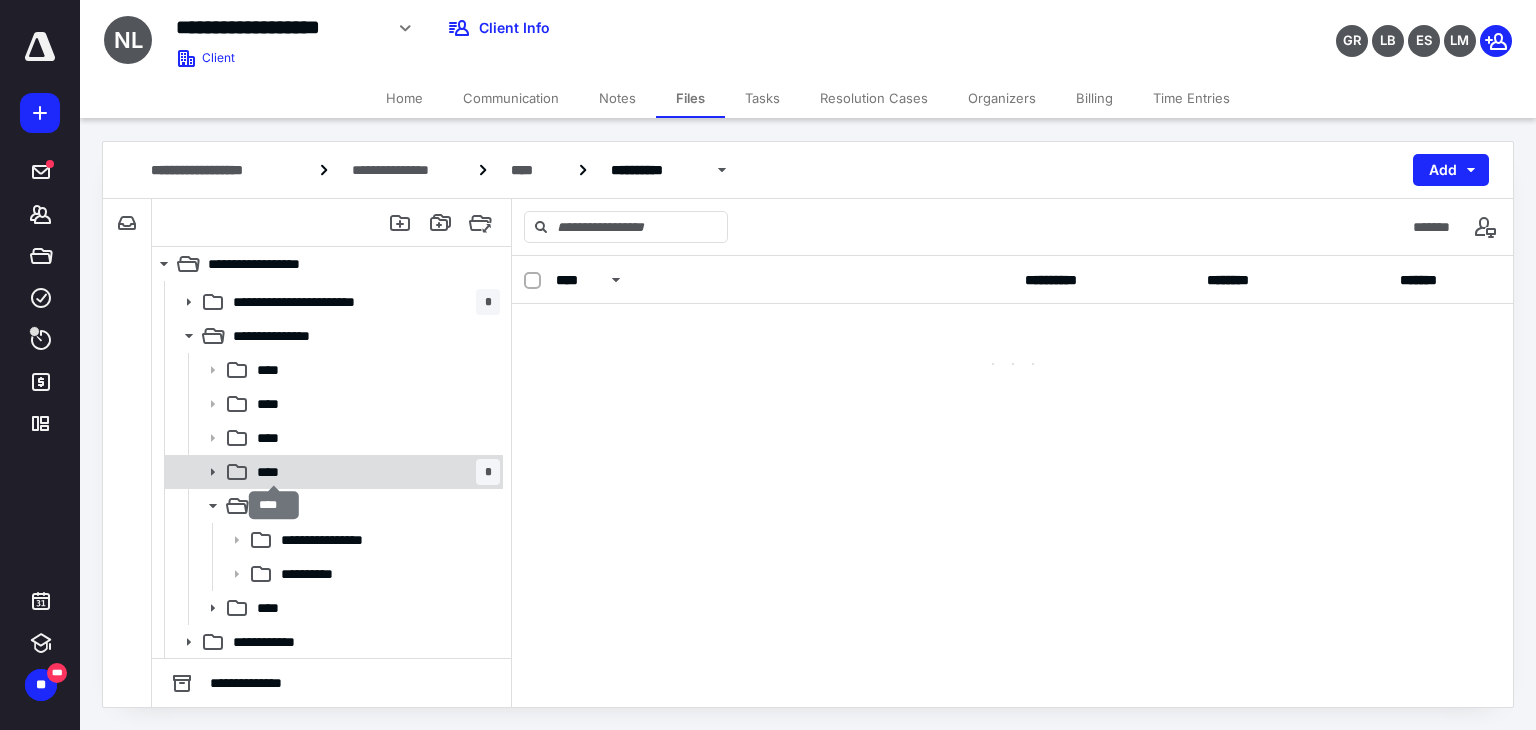 click on "****" at bounding box center (274, 472) 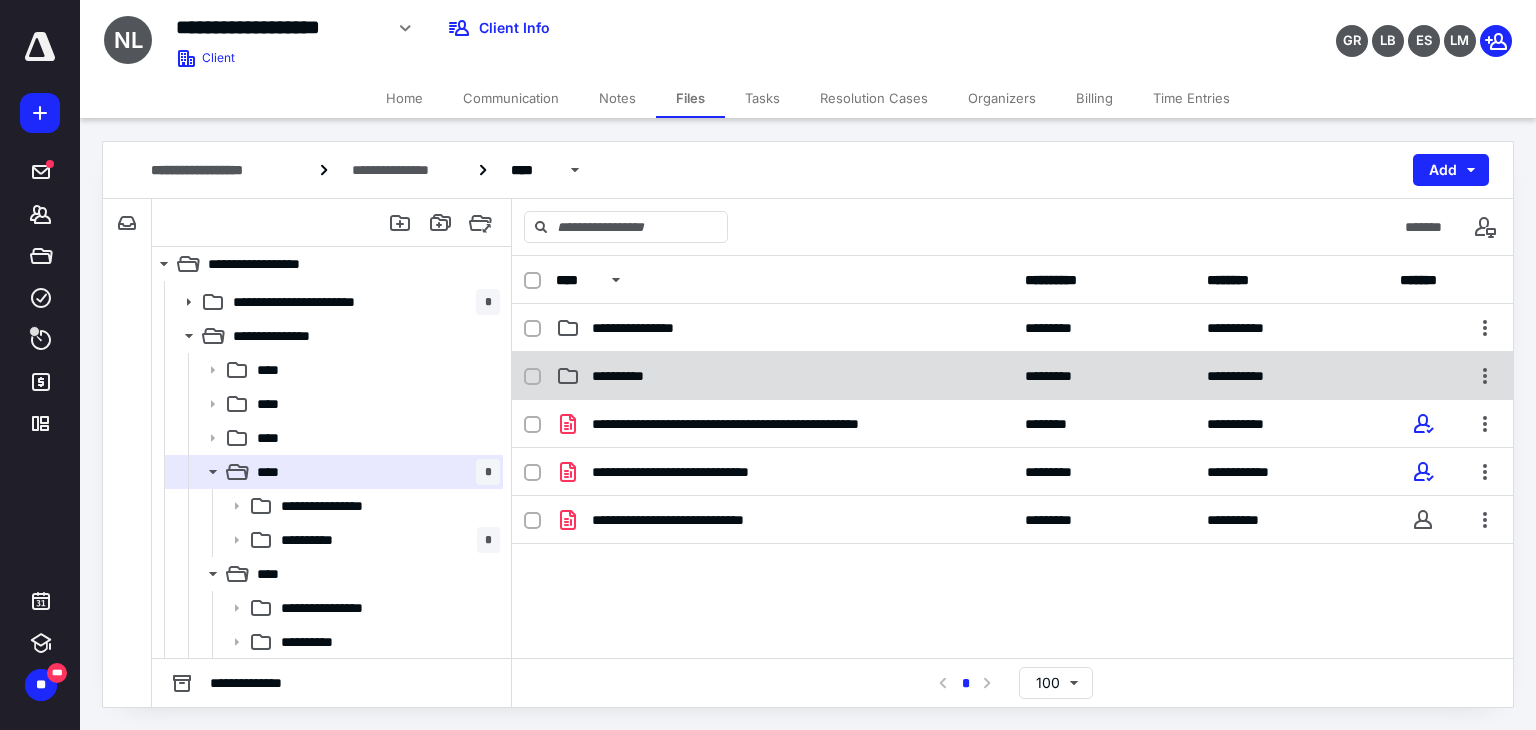 click on "**********" at bounding box center (784, 376) 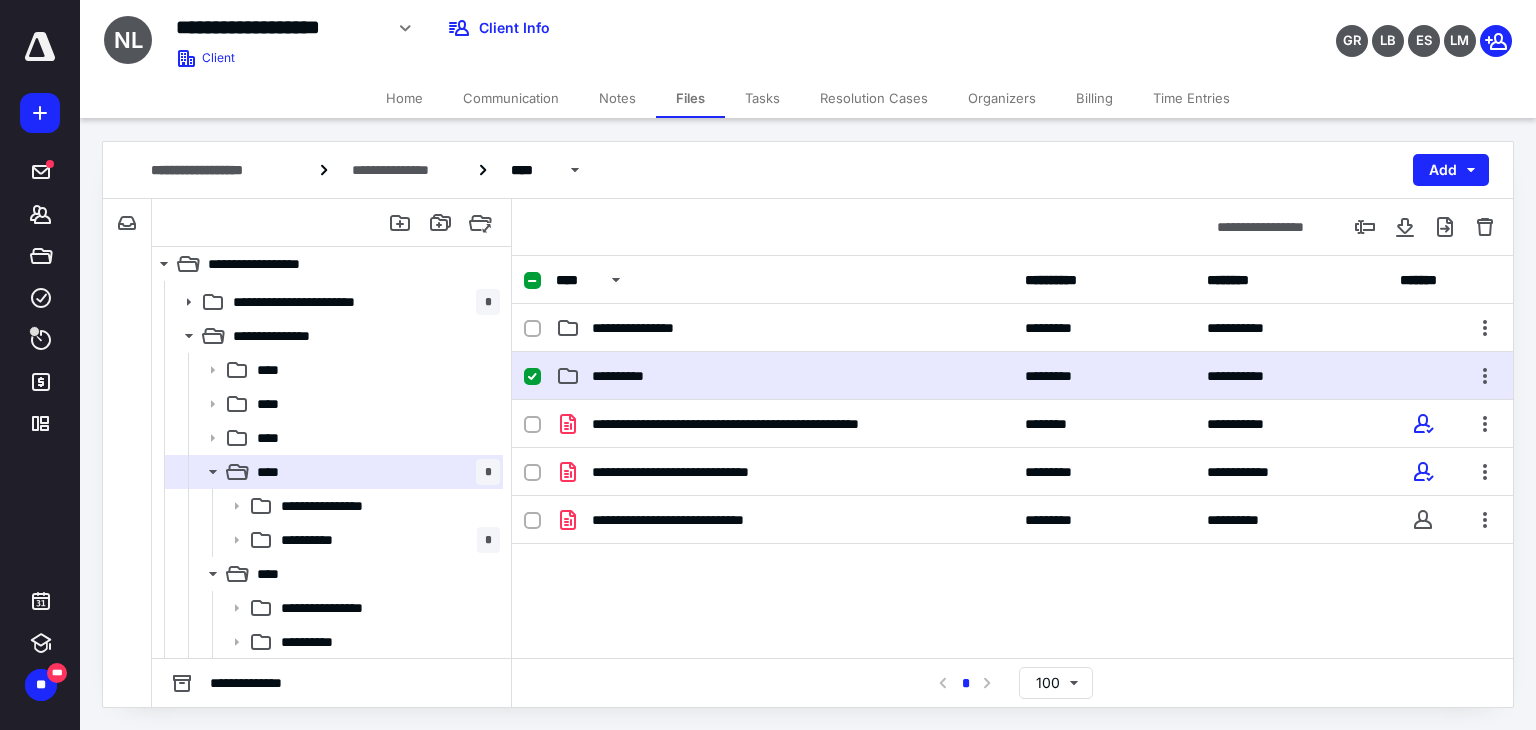 click on "**********" at bounding box center (784, 376) 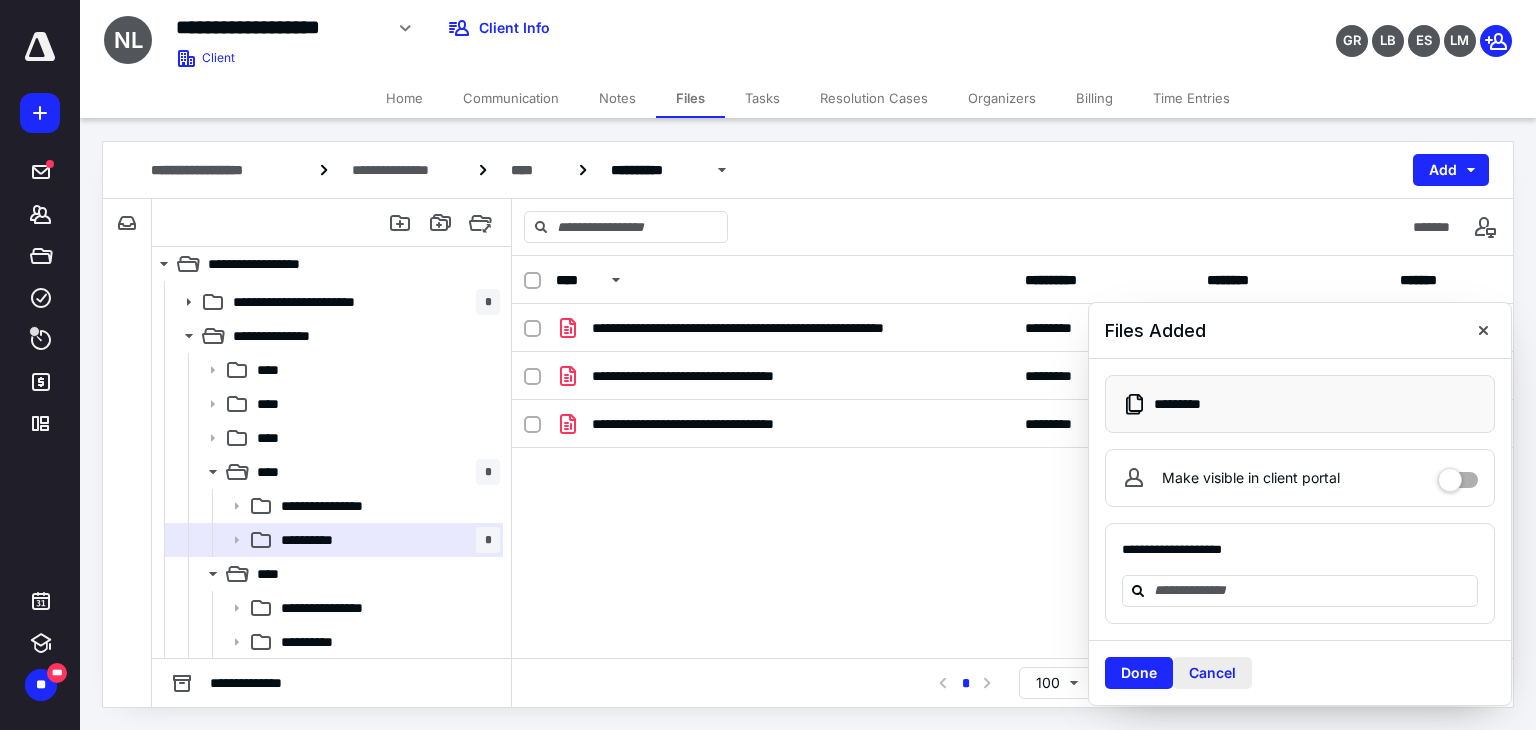 click on "Cancel" at bounding box center [1212, 673] 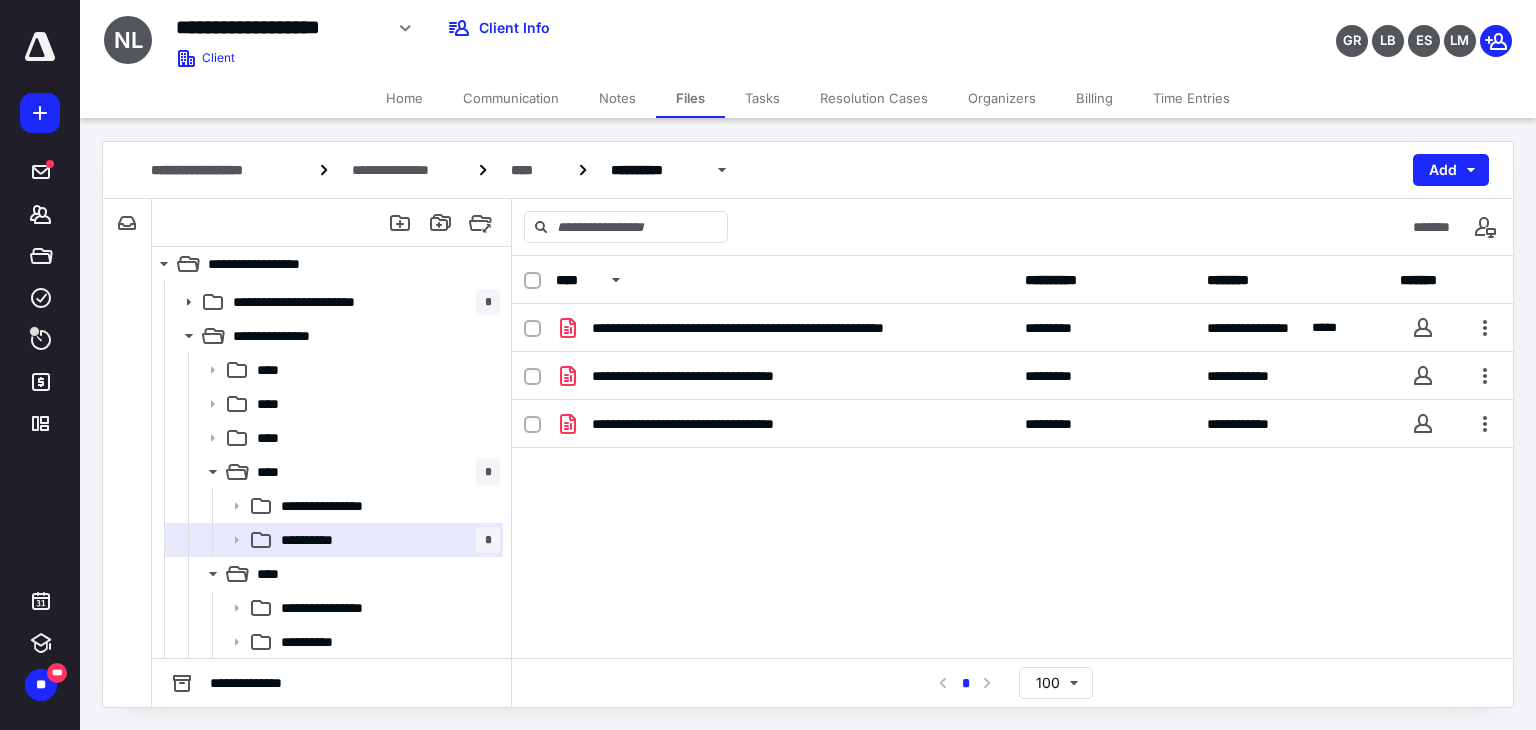 click on "Time Entries" at bounding box center [1191, 98] 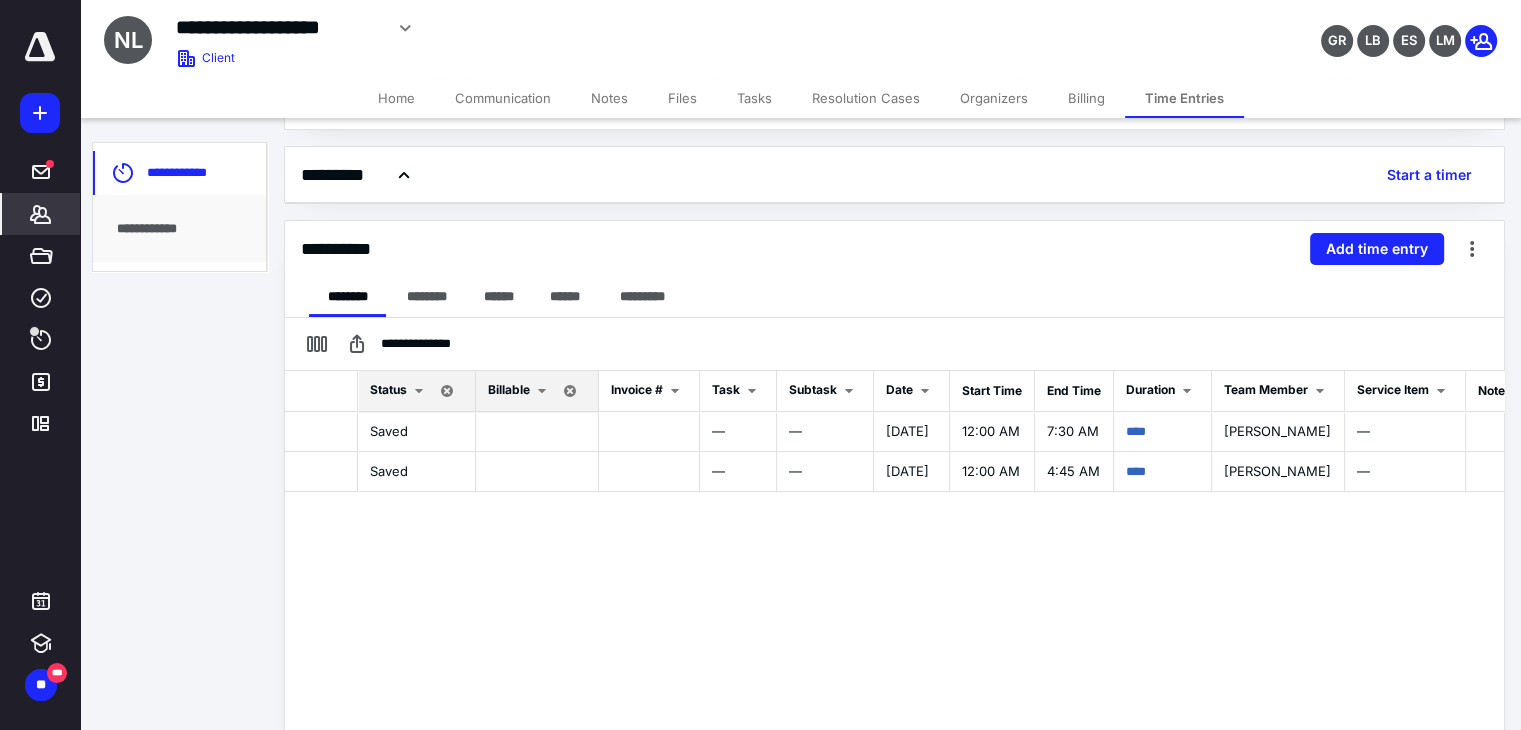 scroll, scrollTop: 215, scrollLeft: 0, axis: vertical 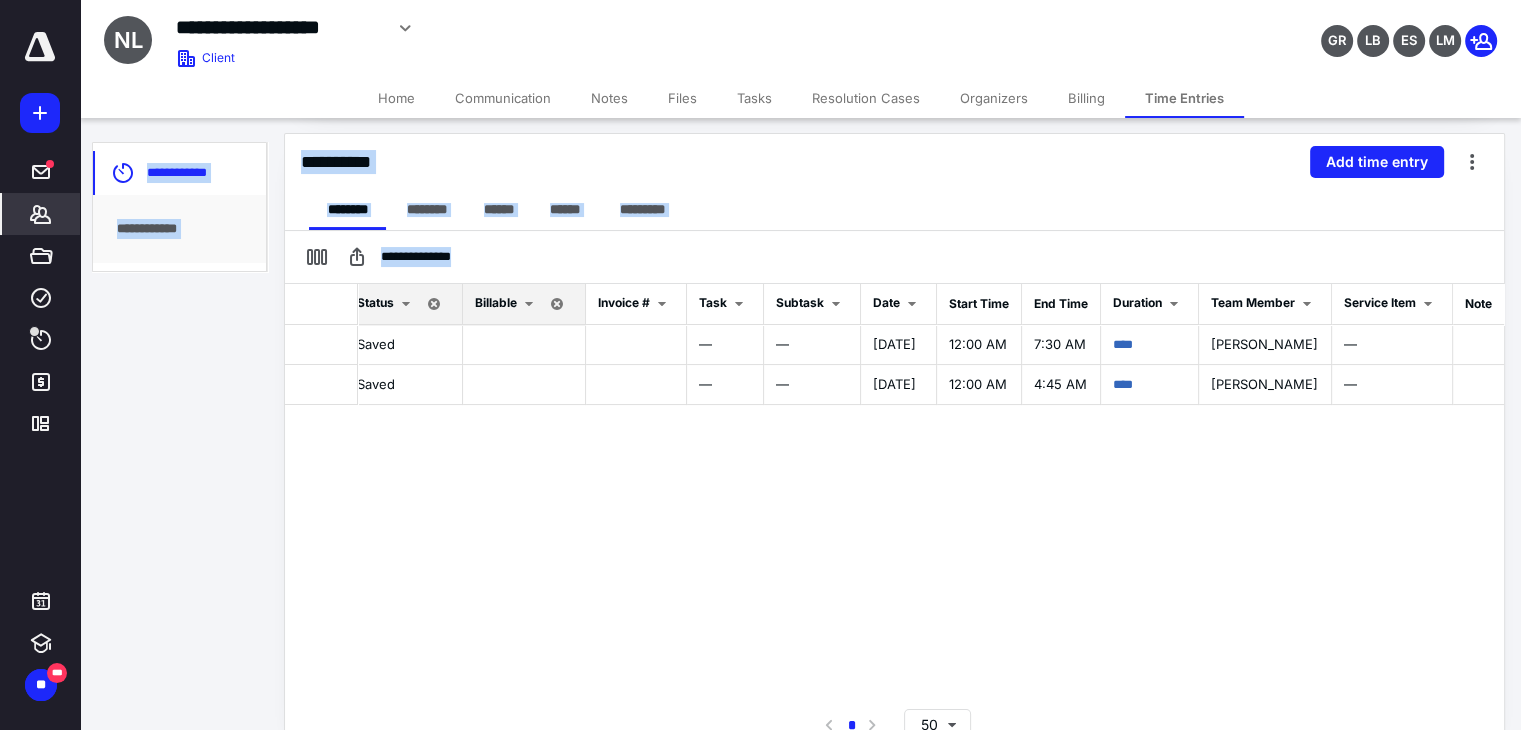 drag, startPoint x: 1514, startPoint y: 397, endPoint x: 1526, endPoint y: 217, distance: 180.39955 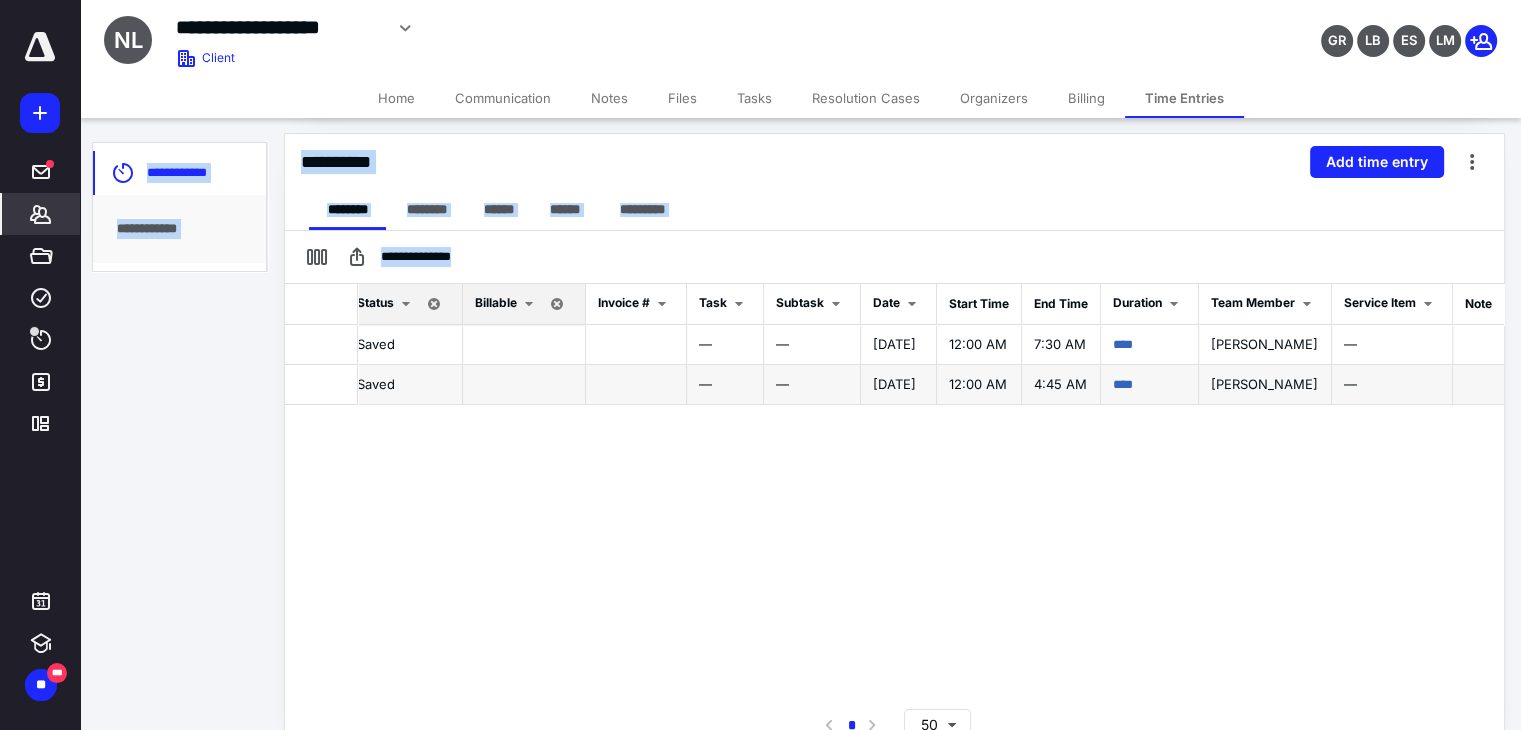 drag, startPoint x: 541, startPoint y: 440, endPoint x: 541, endPoint y: 379, distance: 61 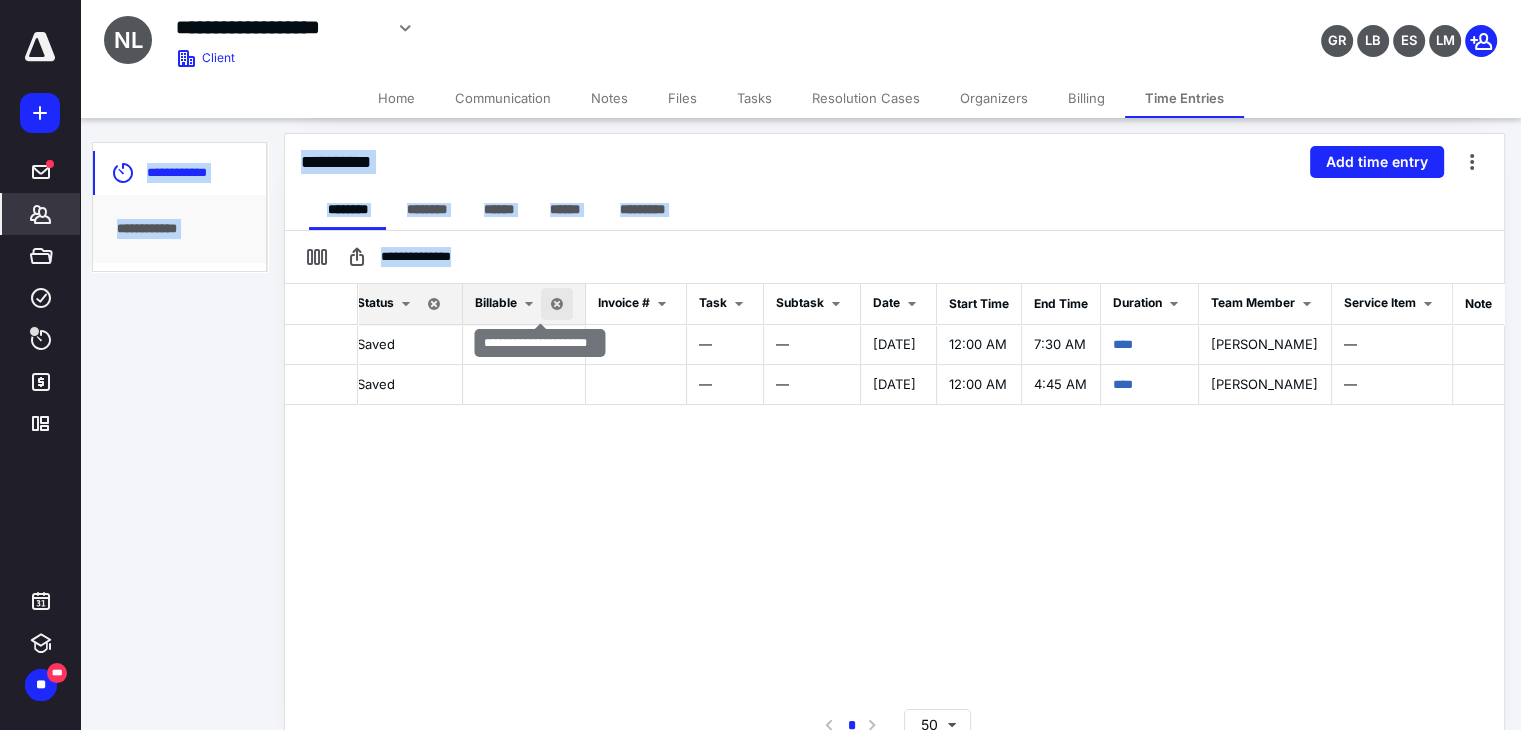 click at bounding box center (557, 304) 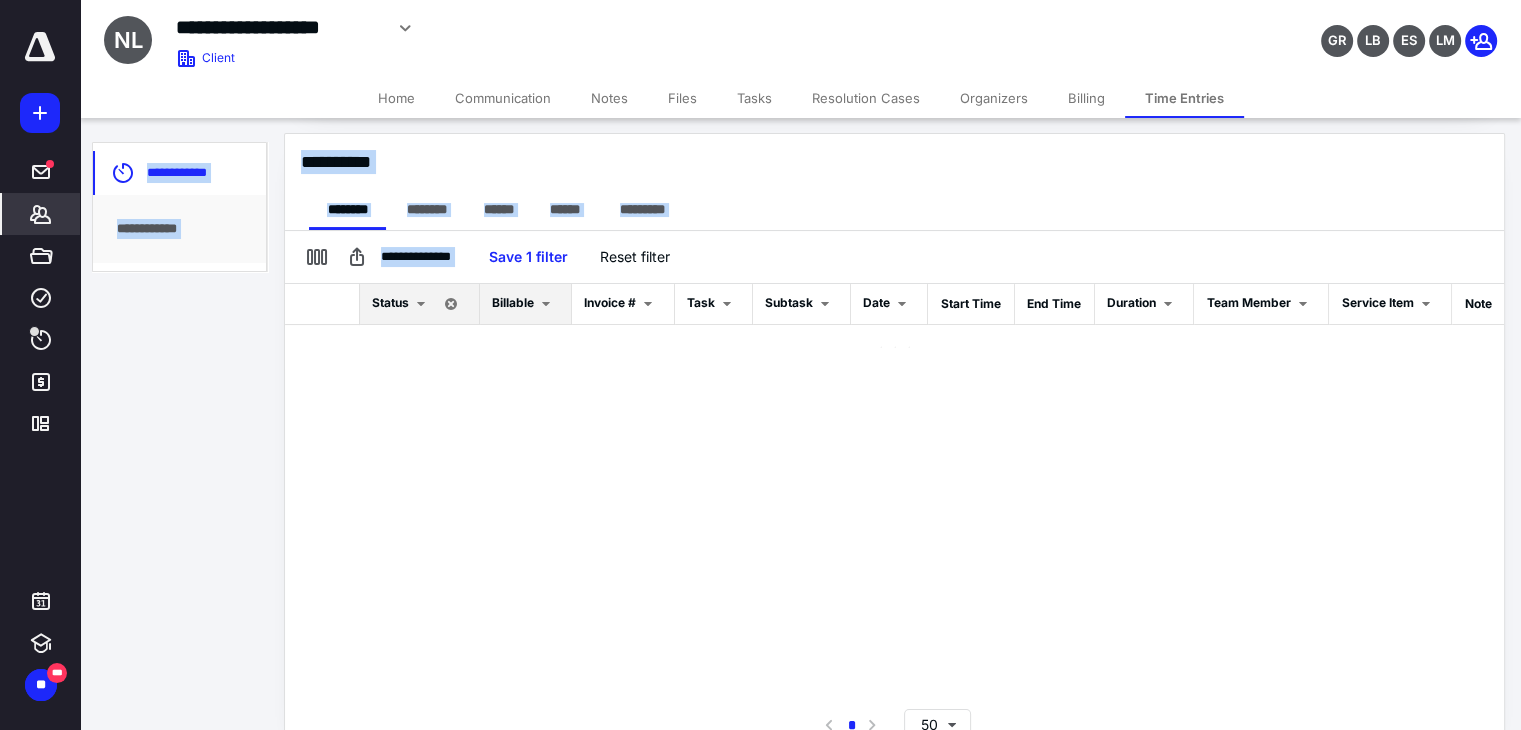checkbox on "false" 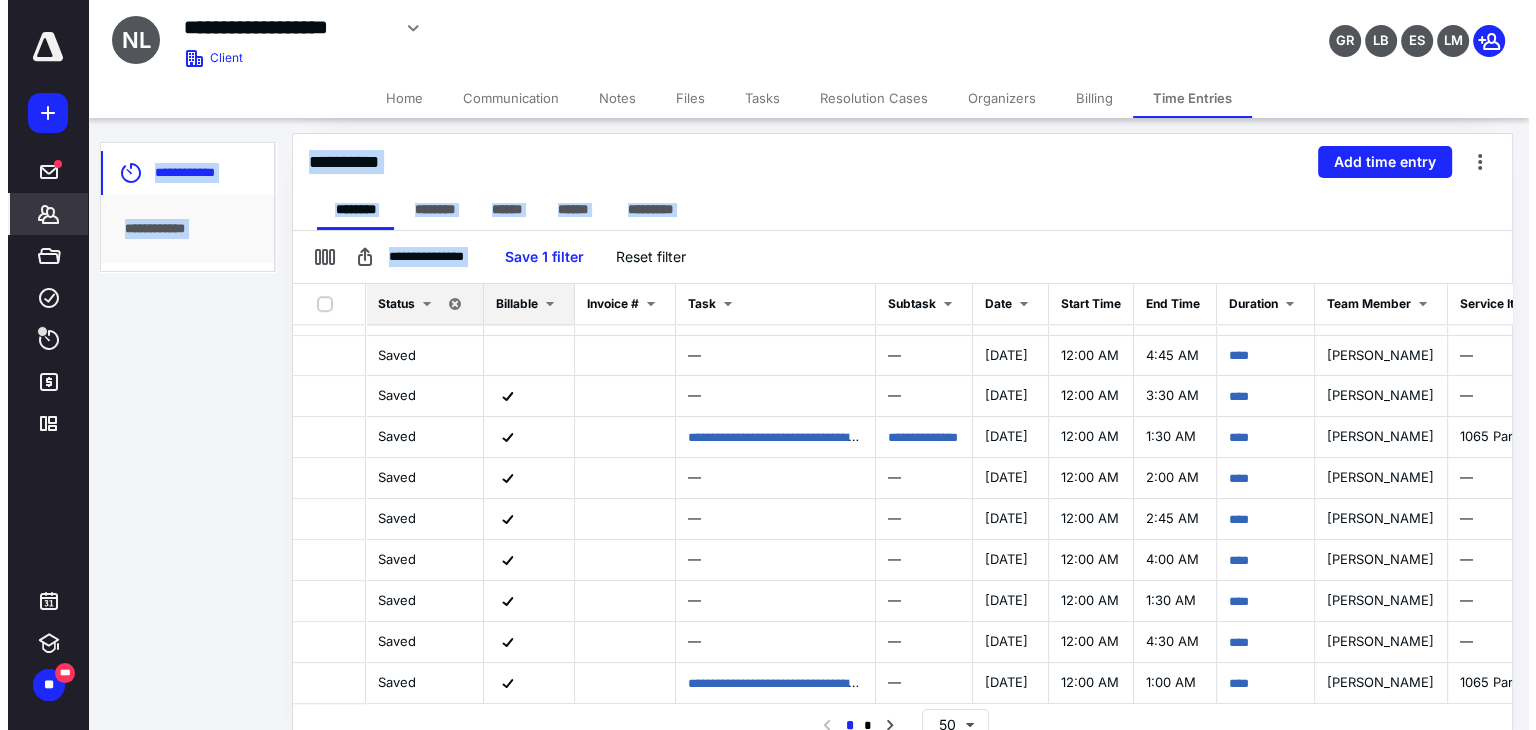 scroll, scrollTop: 0, scrollLeft: 0, axis: both 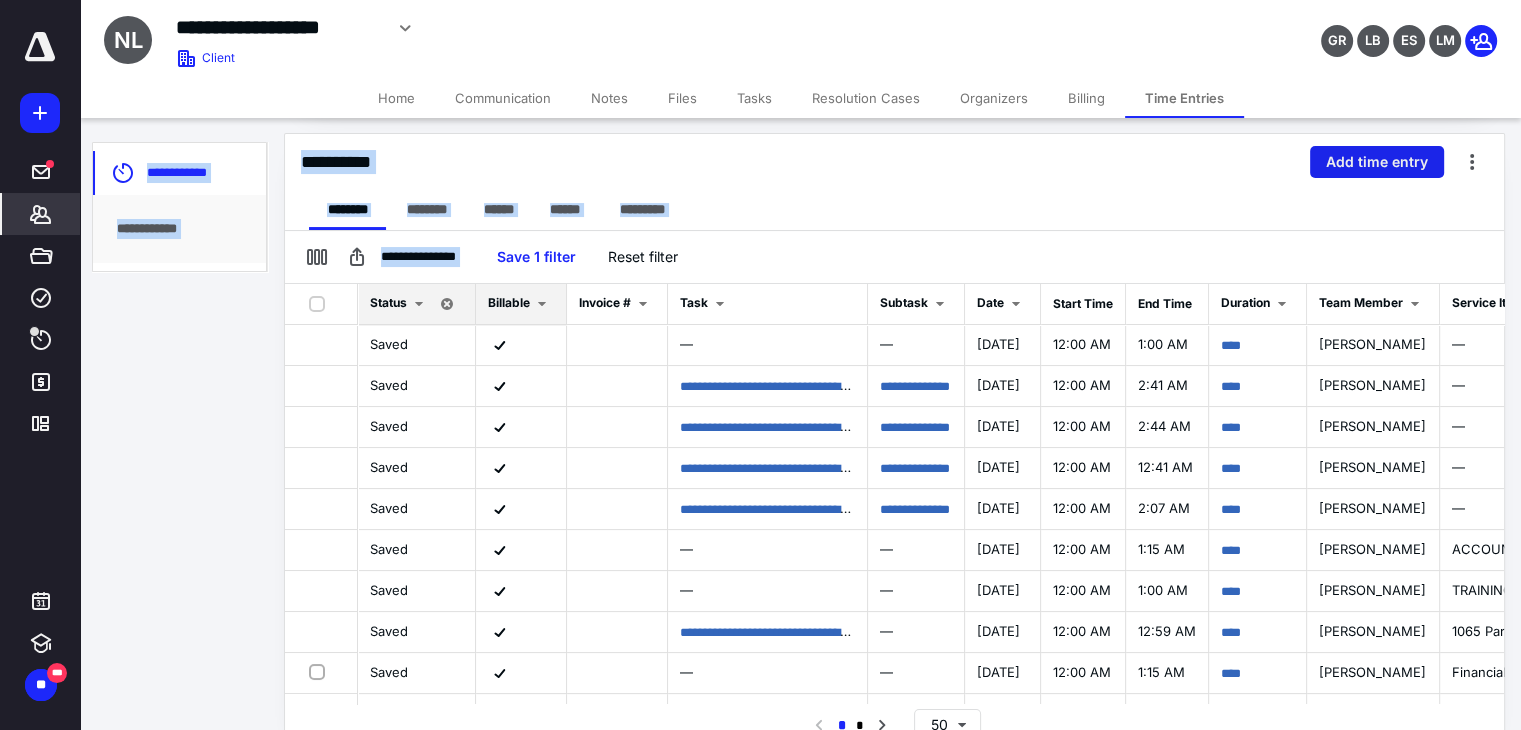 click on "Add time entry" at bounding box center [1377, 162] 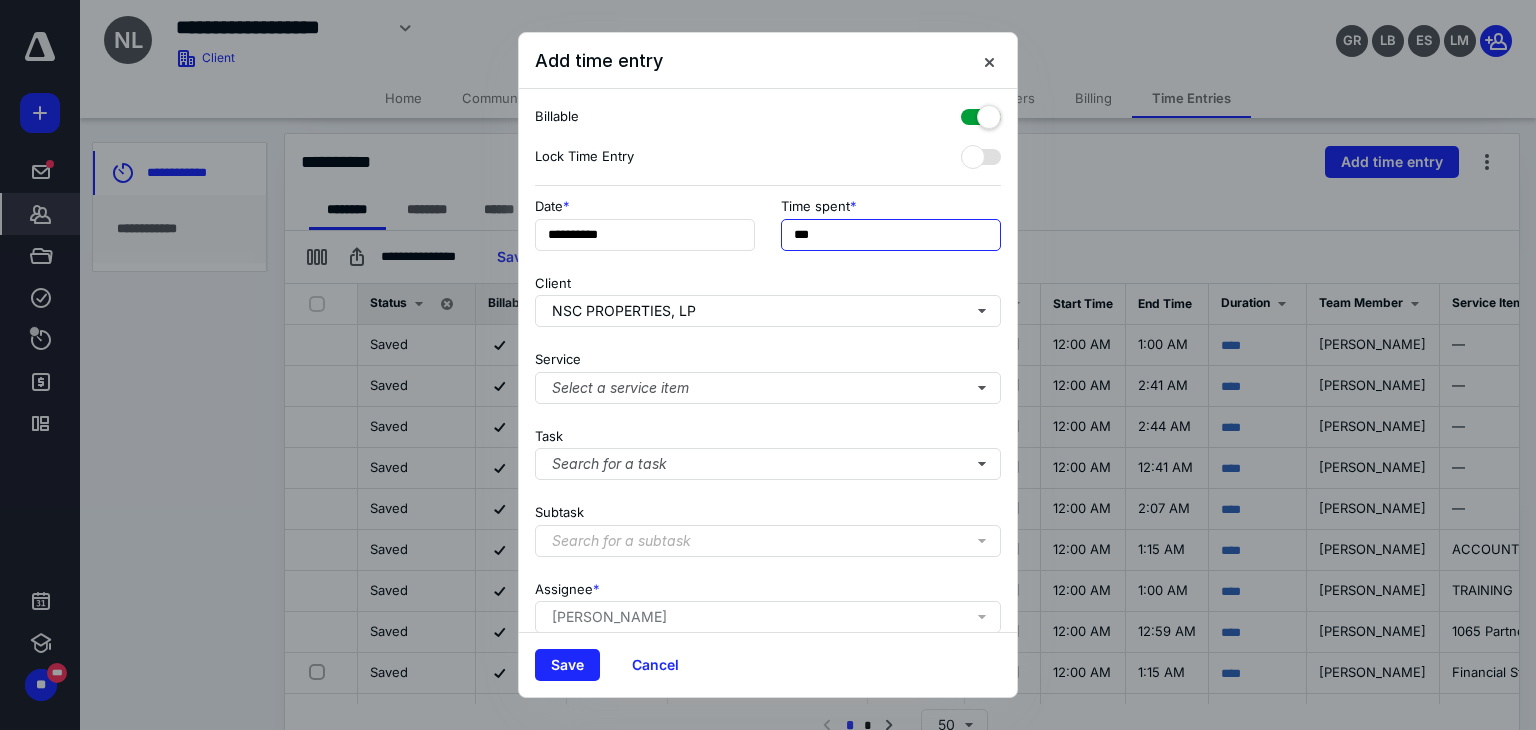 click on "***" at bounding box center (891, 235) 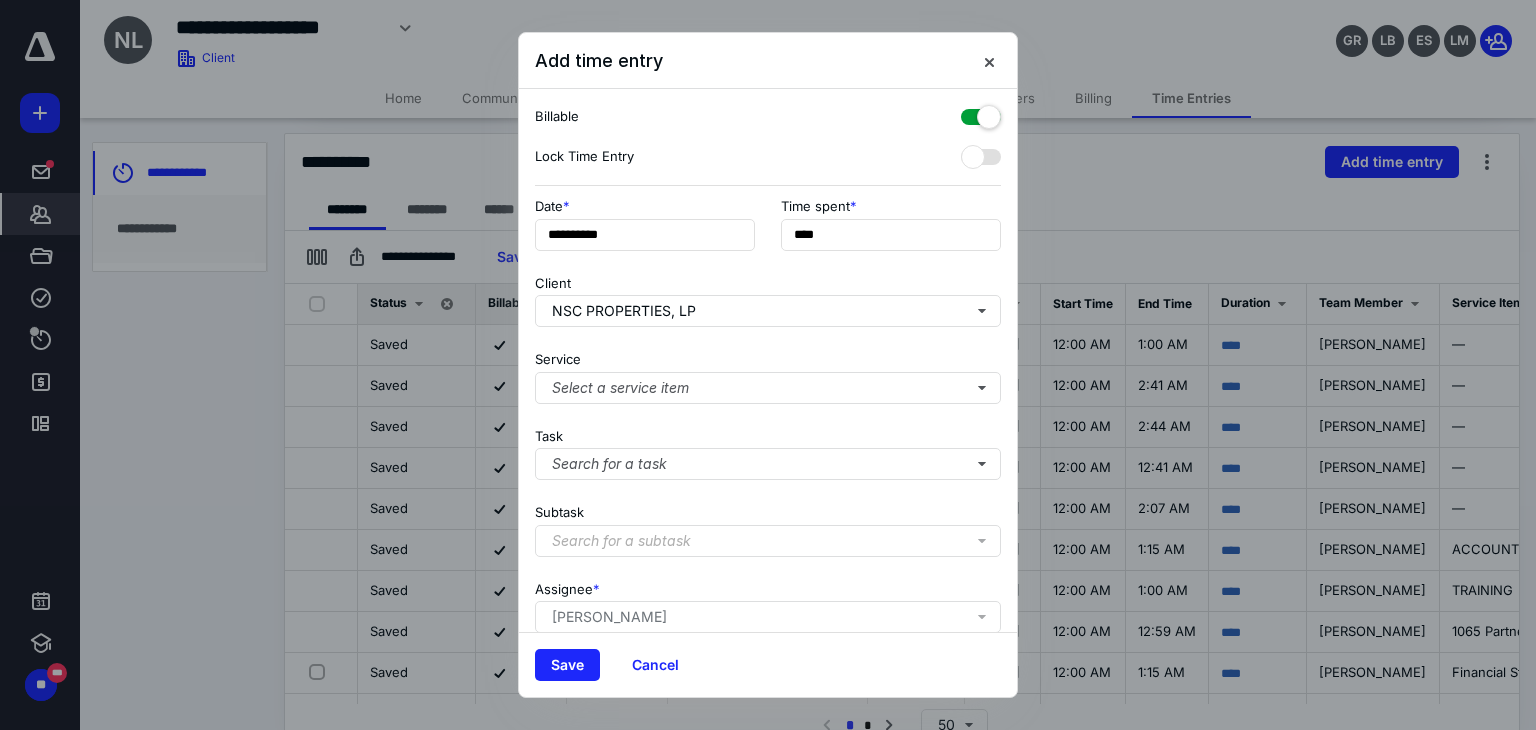 type on "**" 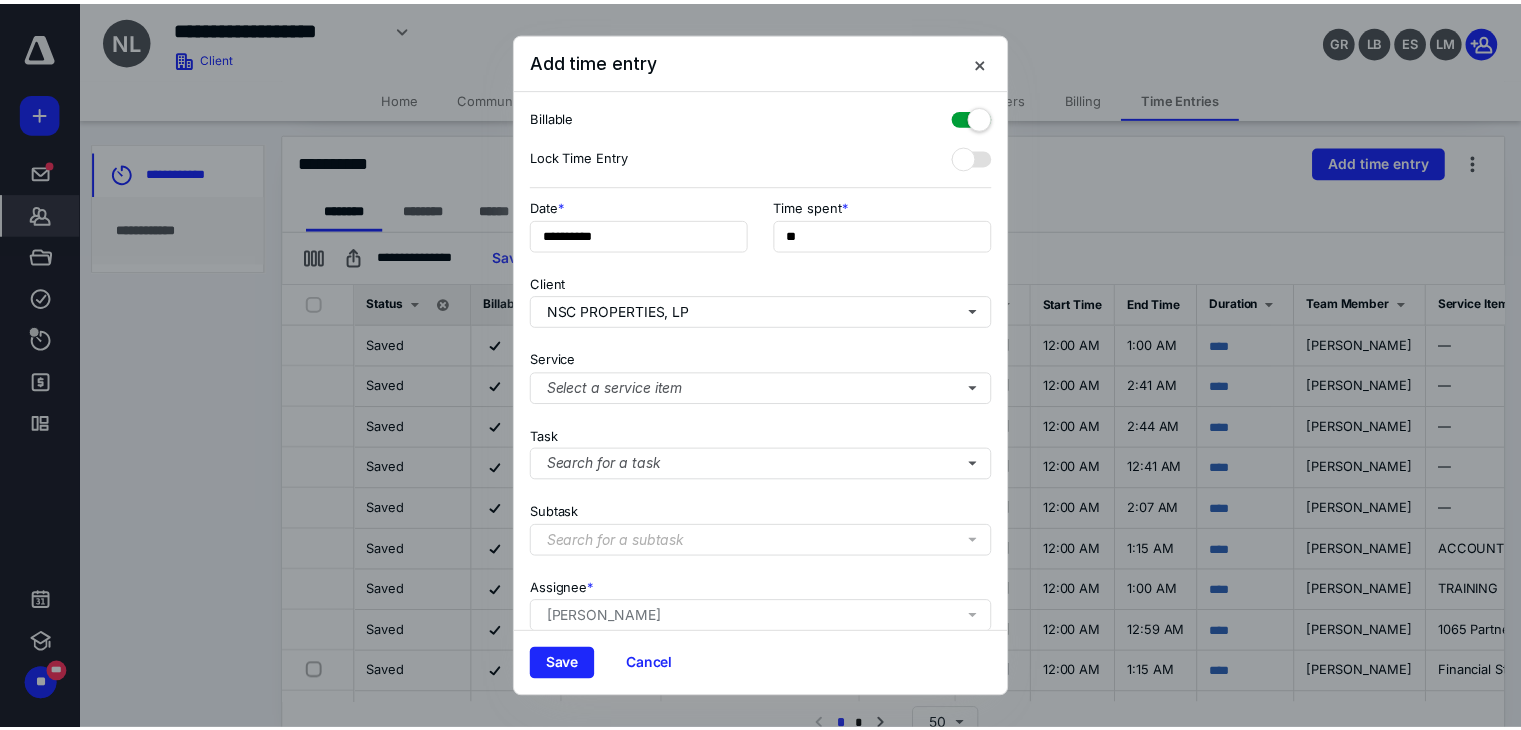 scroll, scrollTop: 171, scrollLeft: 0, axis: vertical 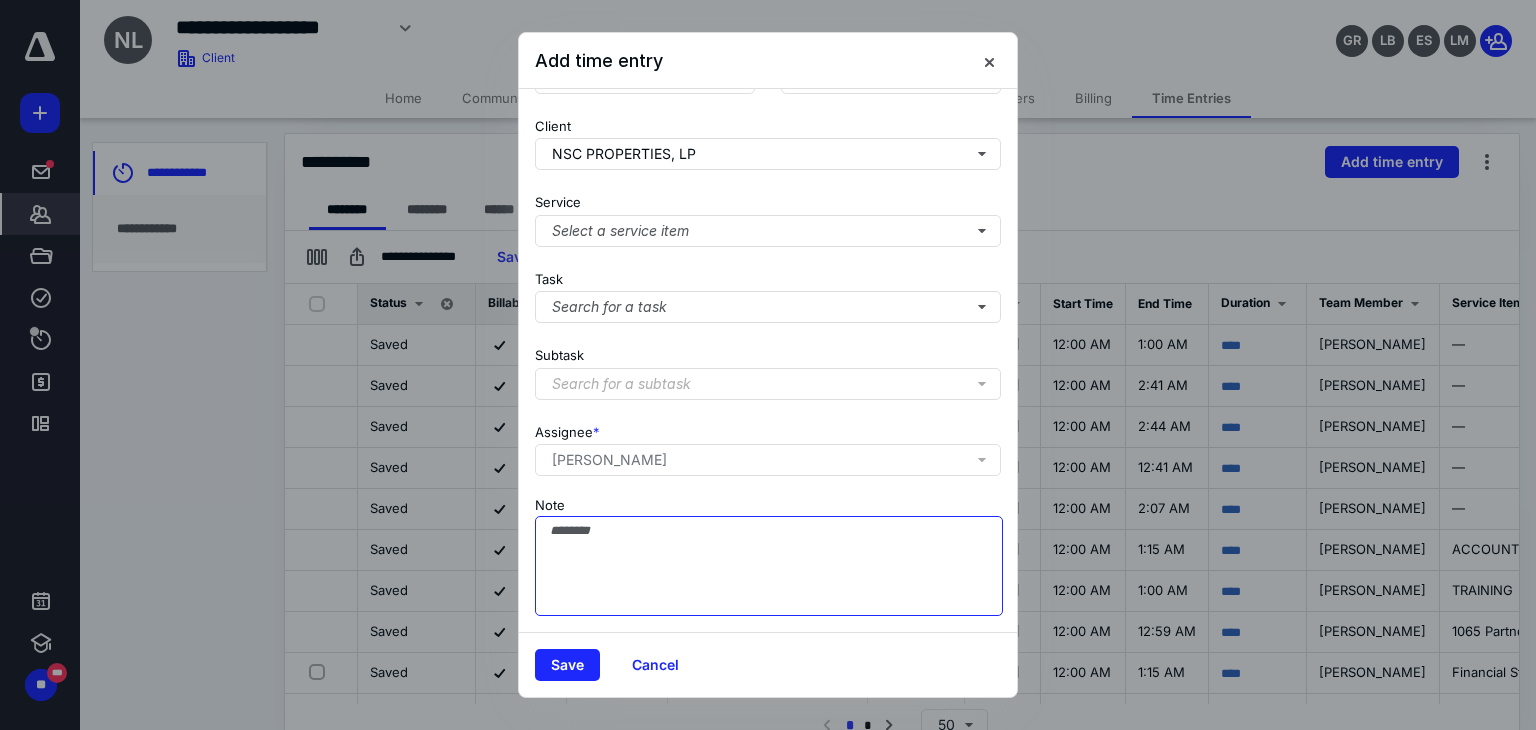 click on "Note" at bounding box center (769, 566) 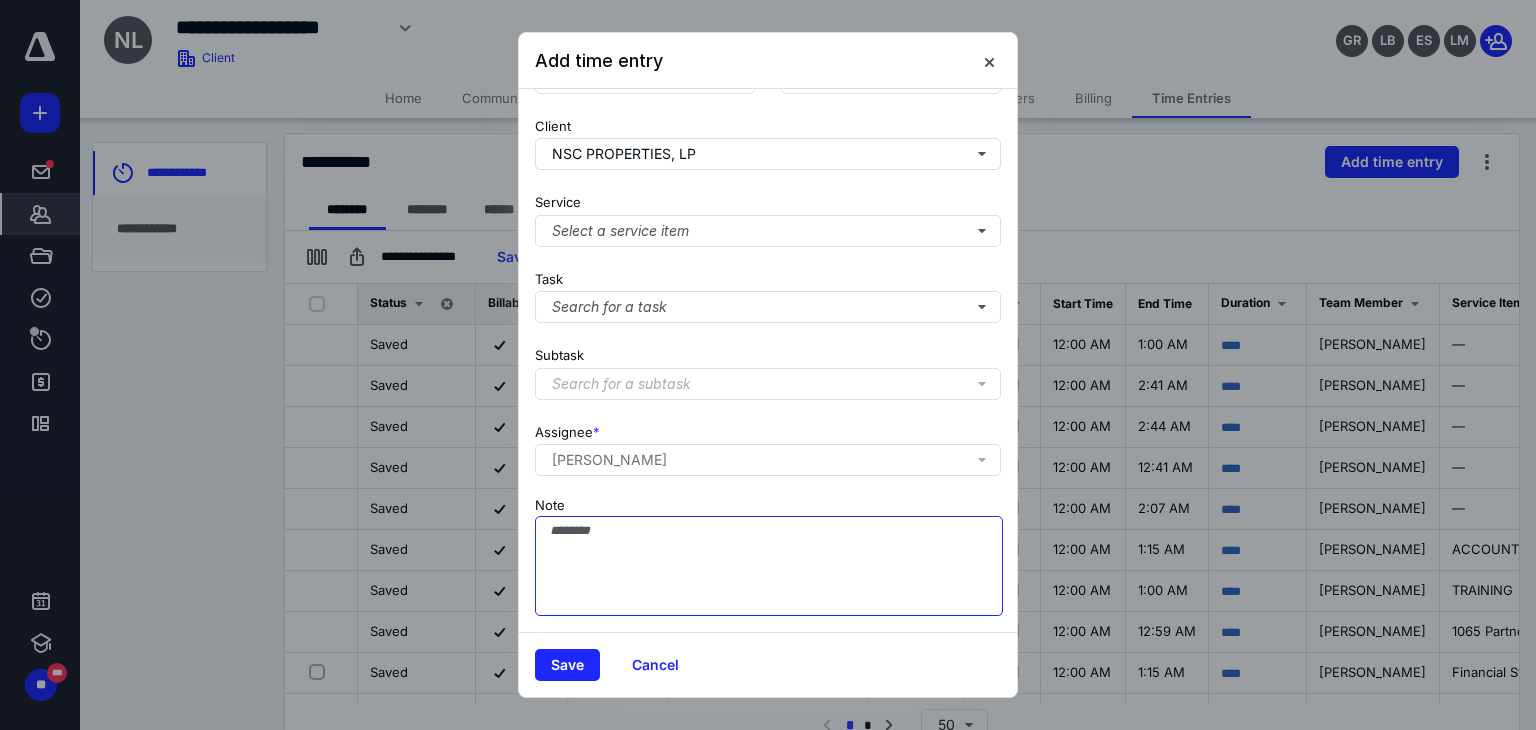 click on "Note" at bounding box center [769, 566] 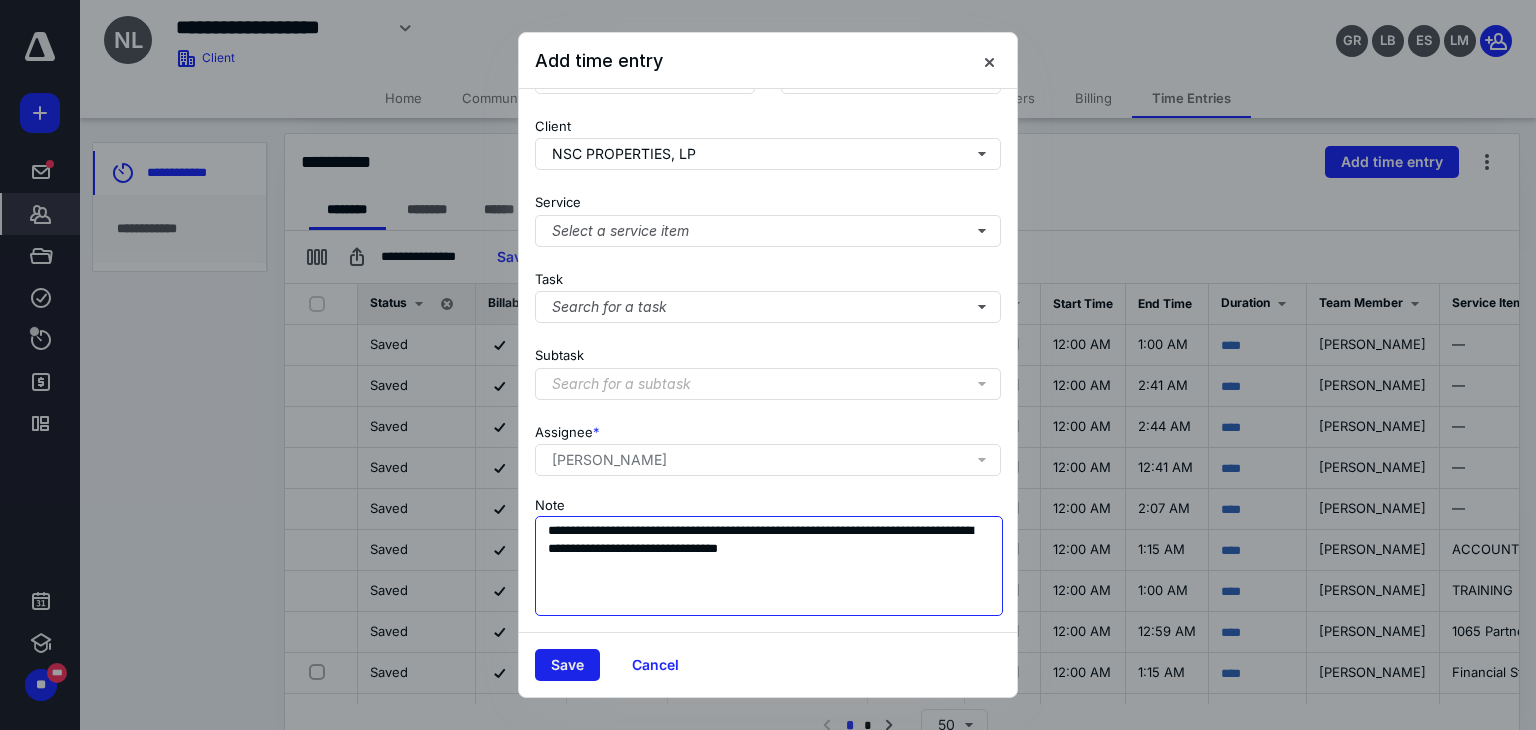 type on "**********" 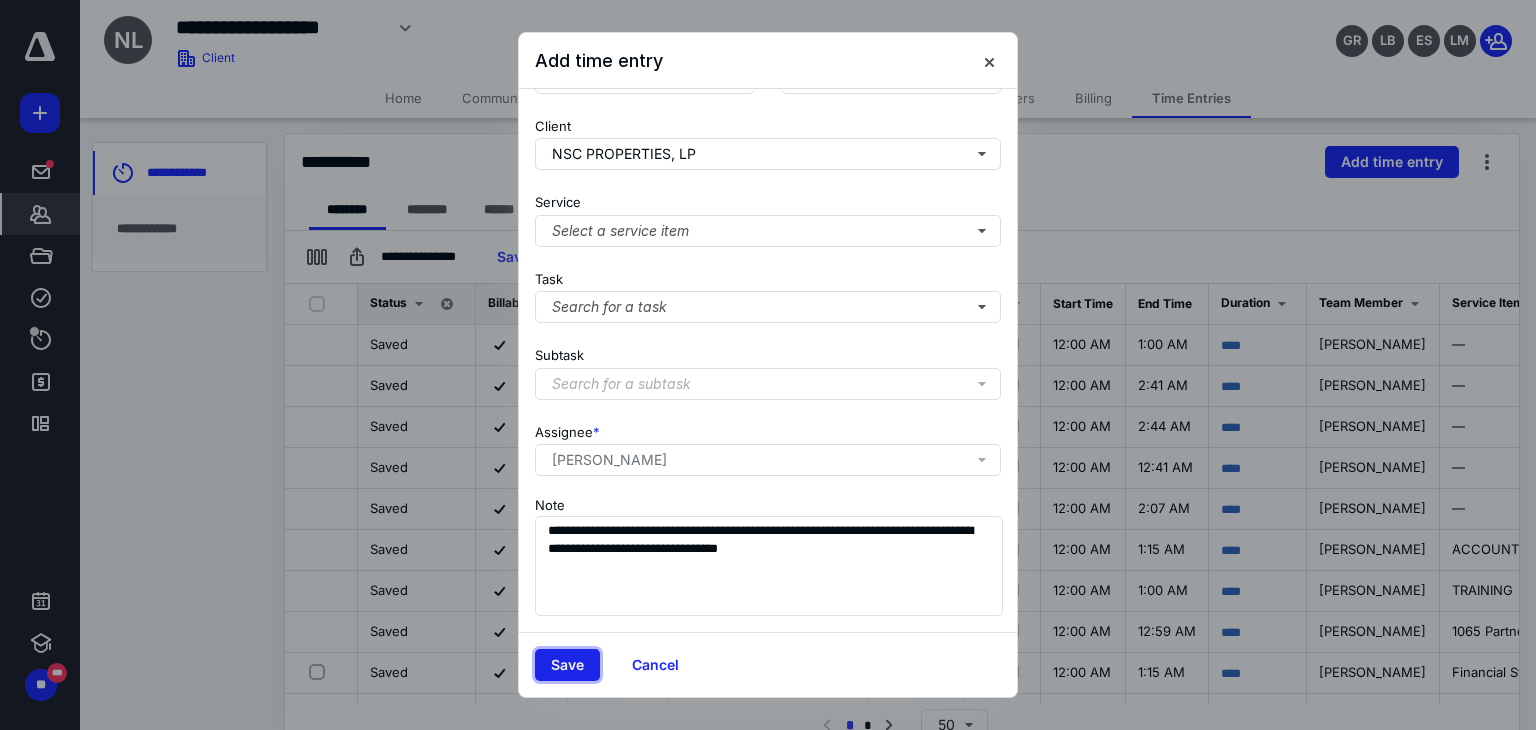 click on "Save" at bounding box center [567, 665] 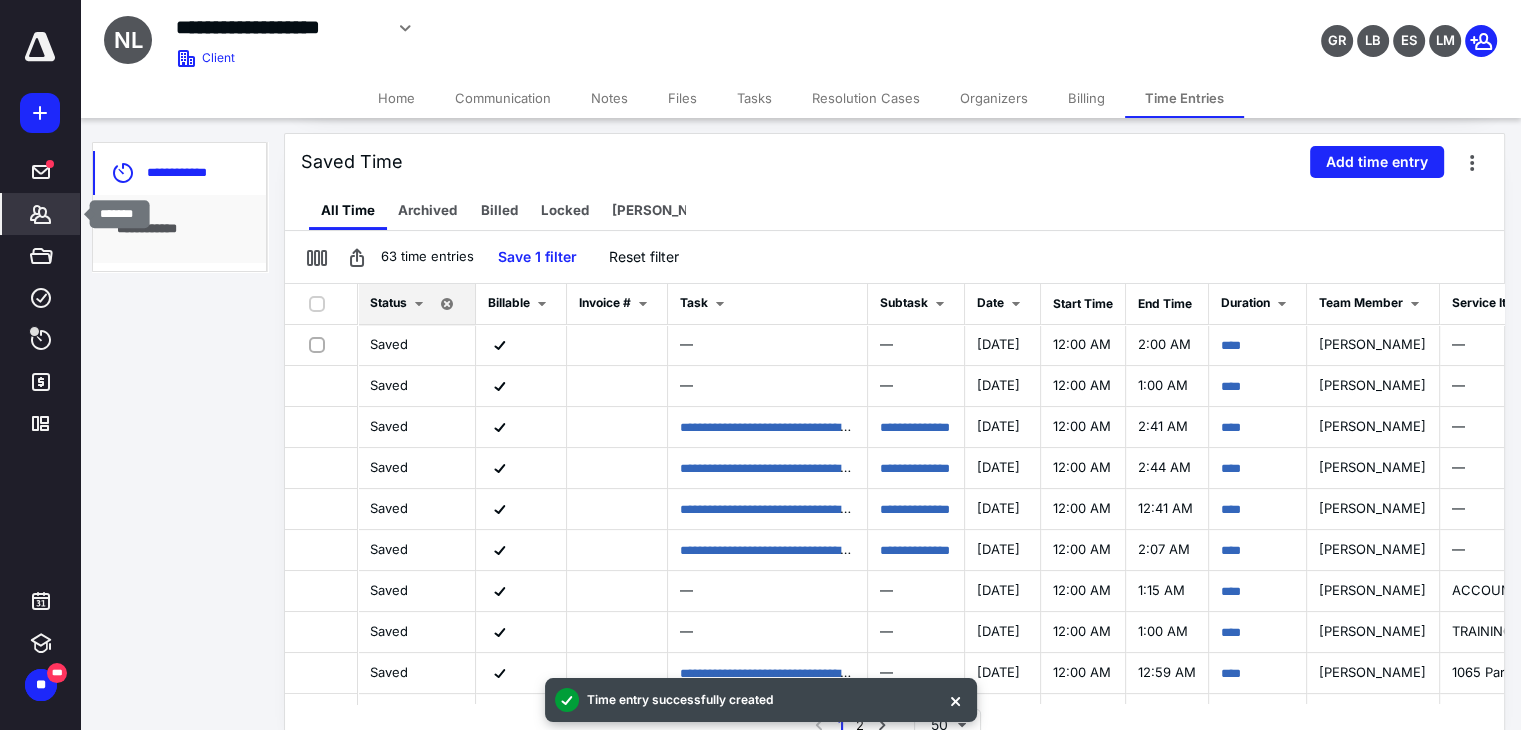 click 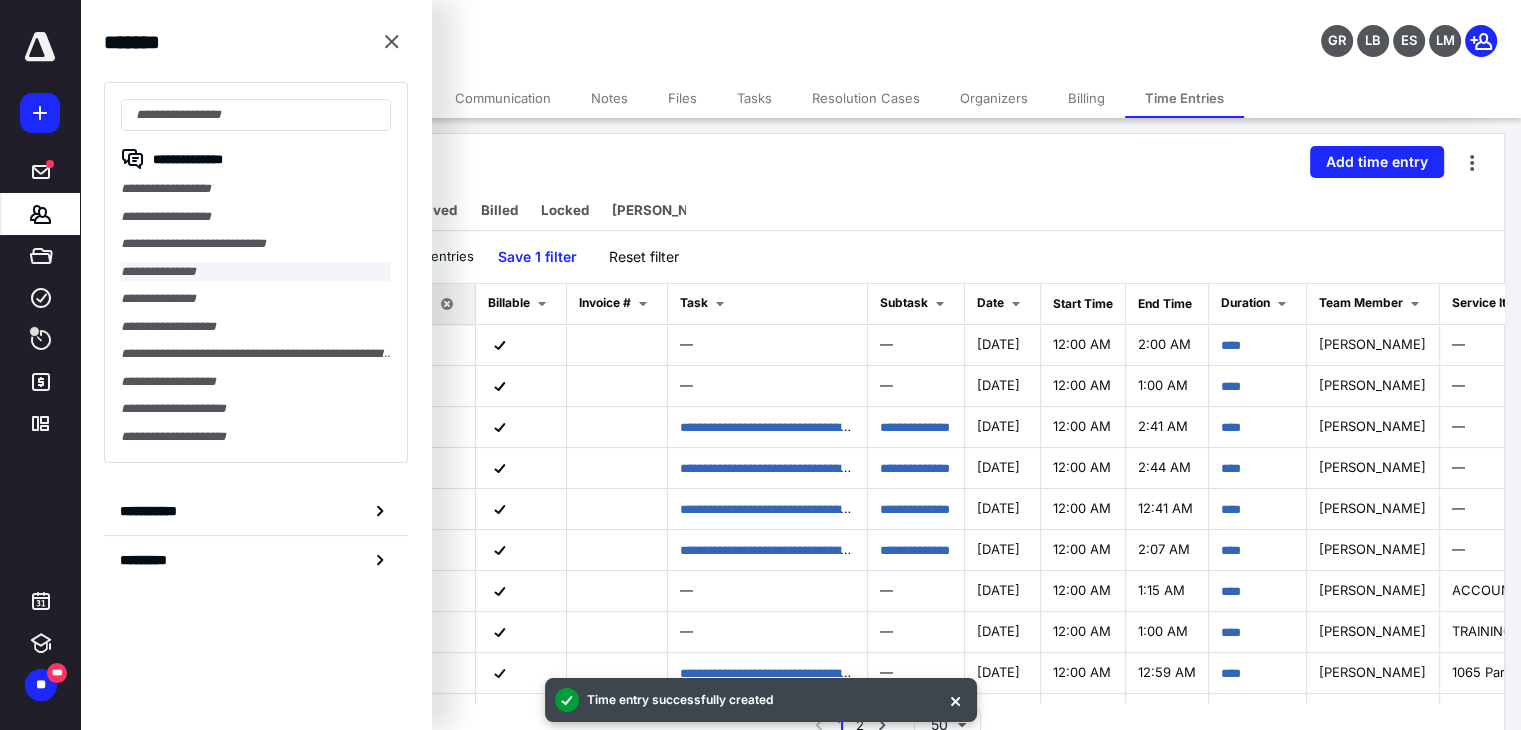 click on "**********" at bounding box center [256, 272] 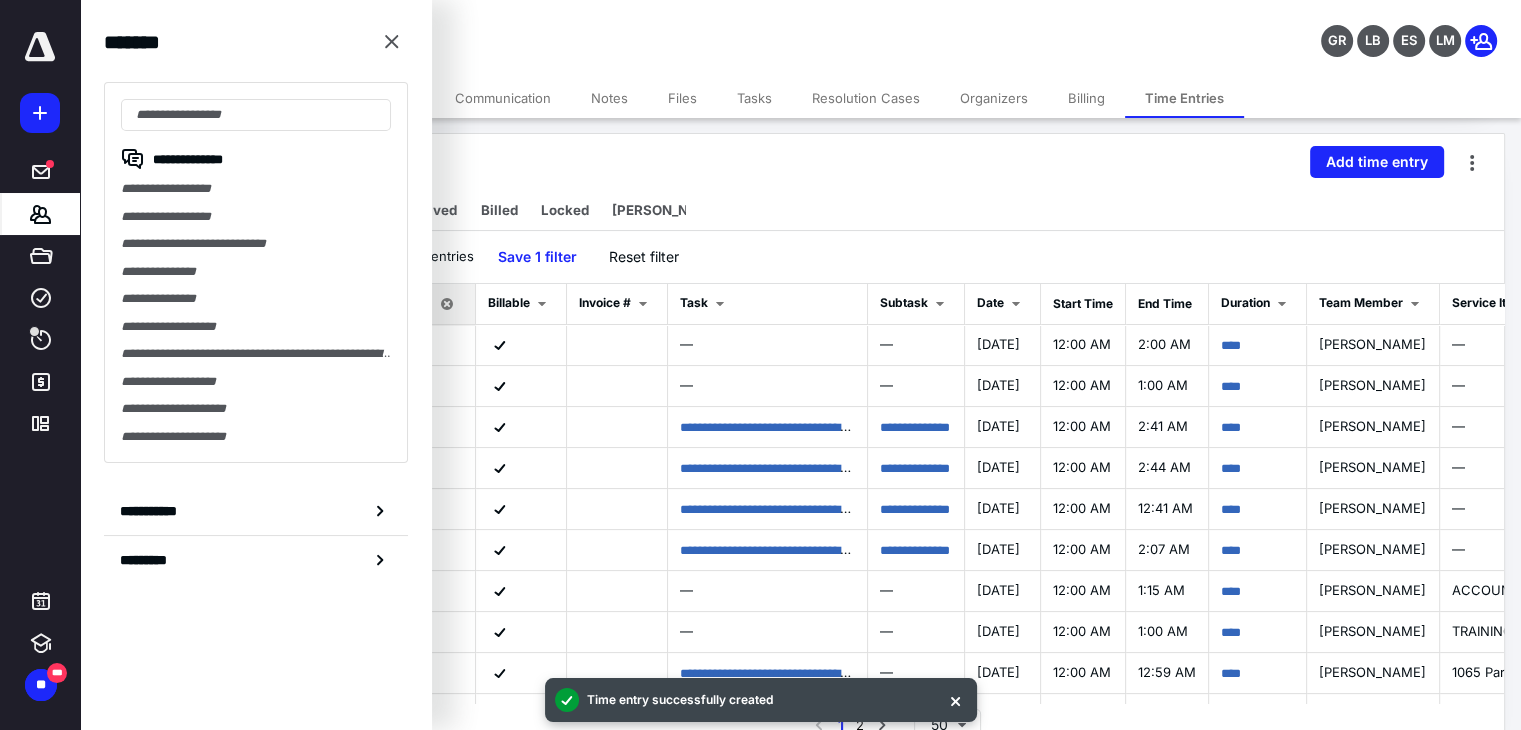 scroll, scrollTop: 0, scrollLeft: 0, axis: both 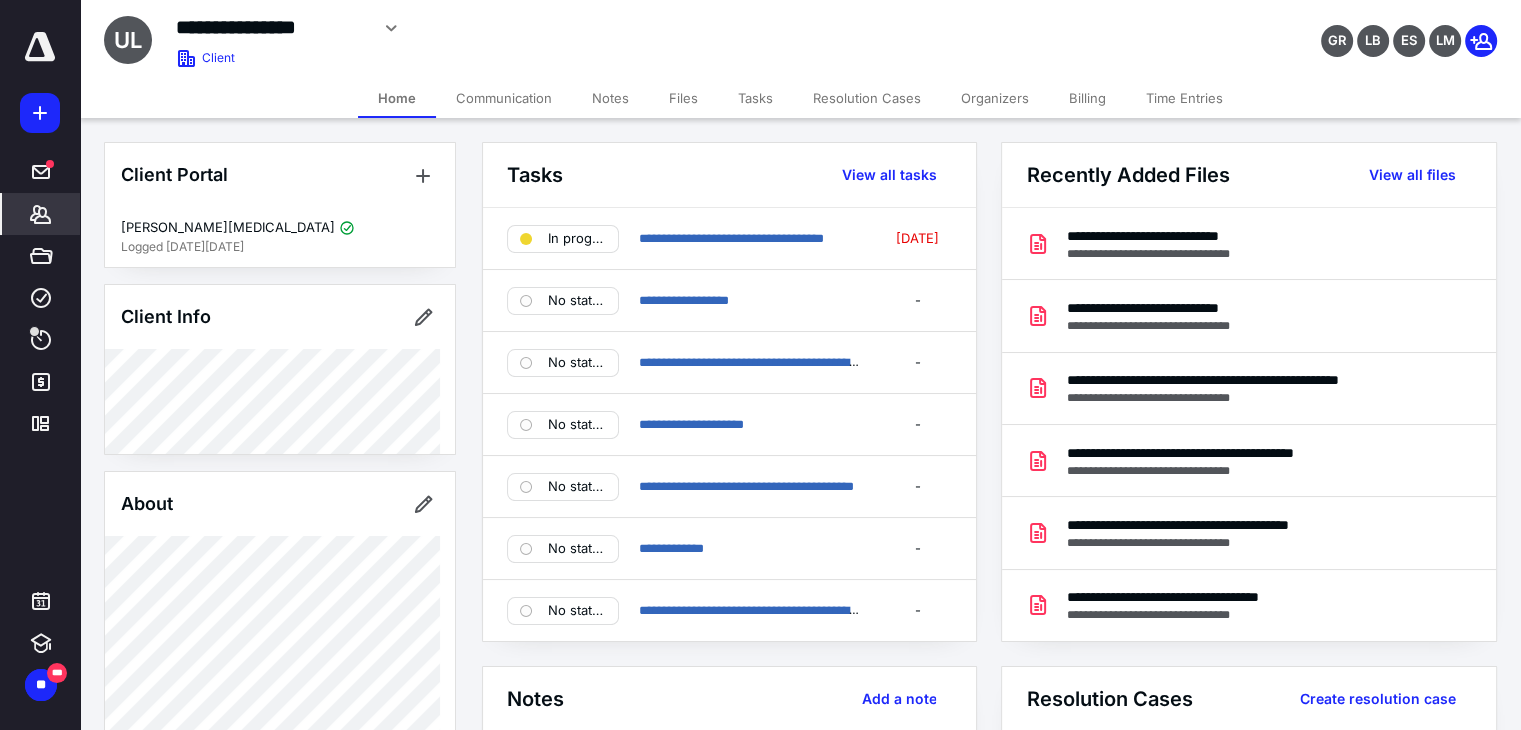 click on "Time Entries" at bounding box center (1184, 98) 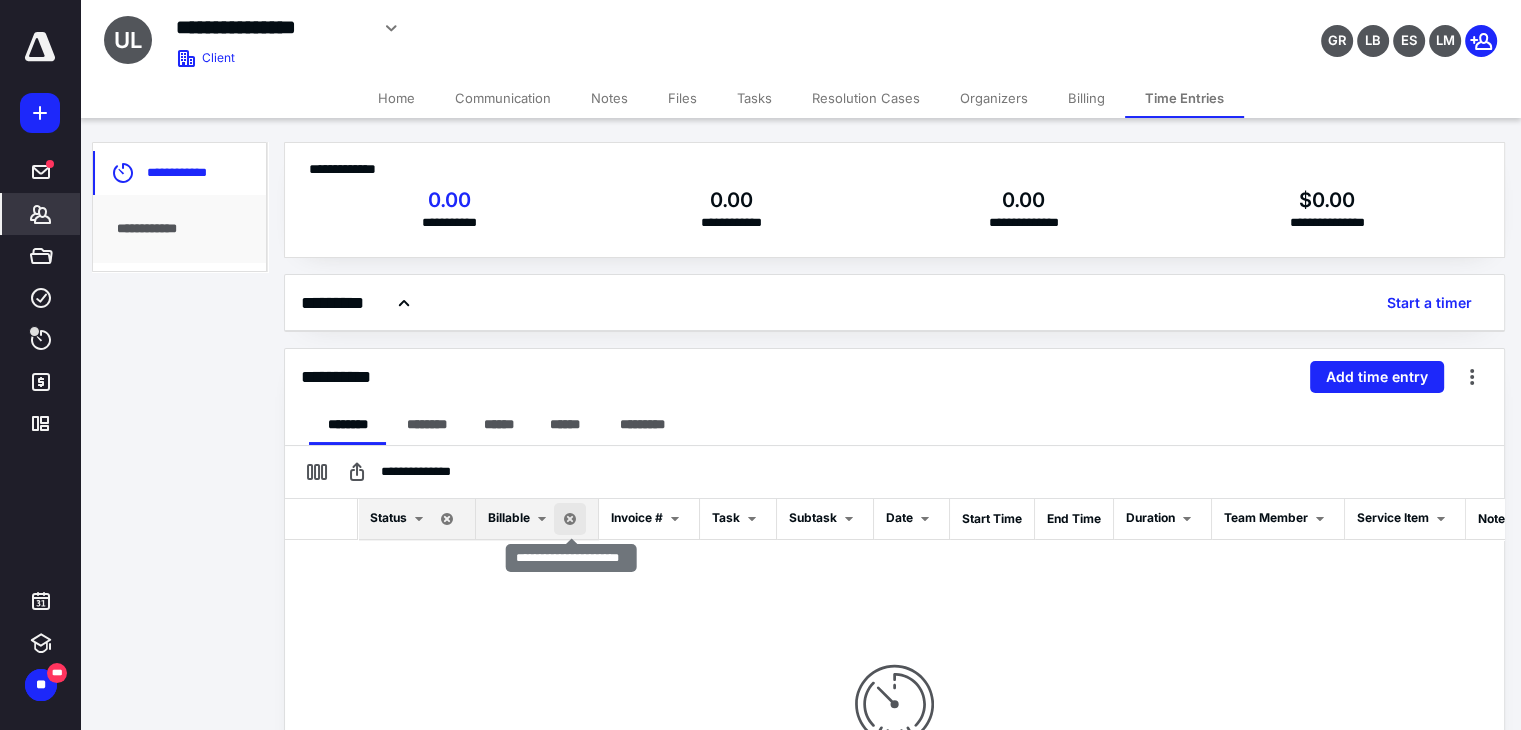 click at bounding box center (570, 519) 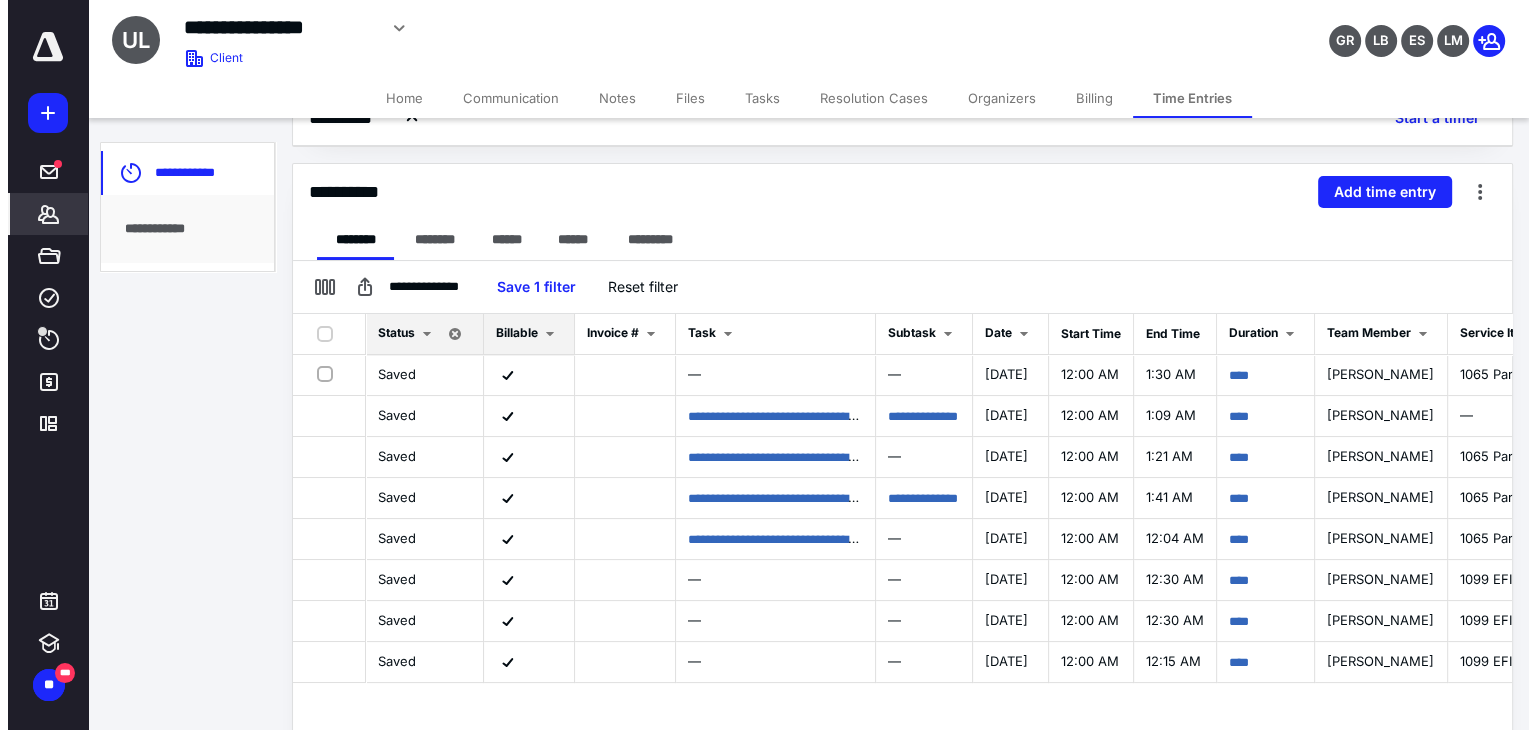 scroll, scrollTop: 214, scrollLeft: 0, axis: vertical 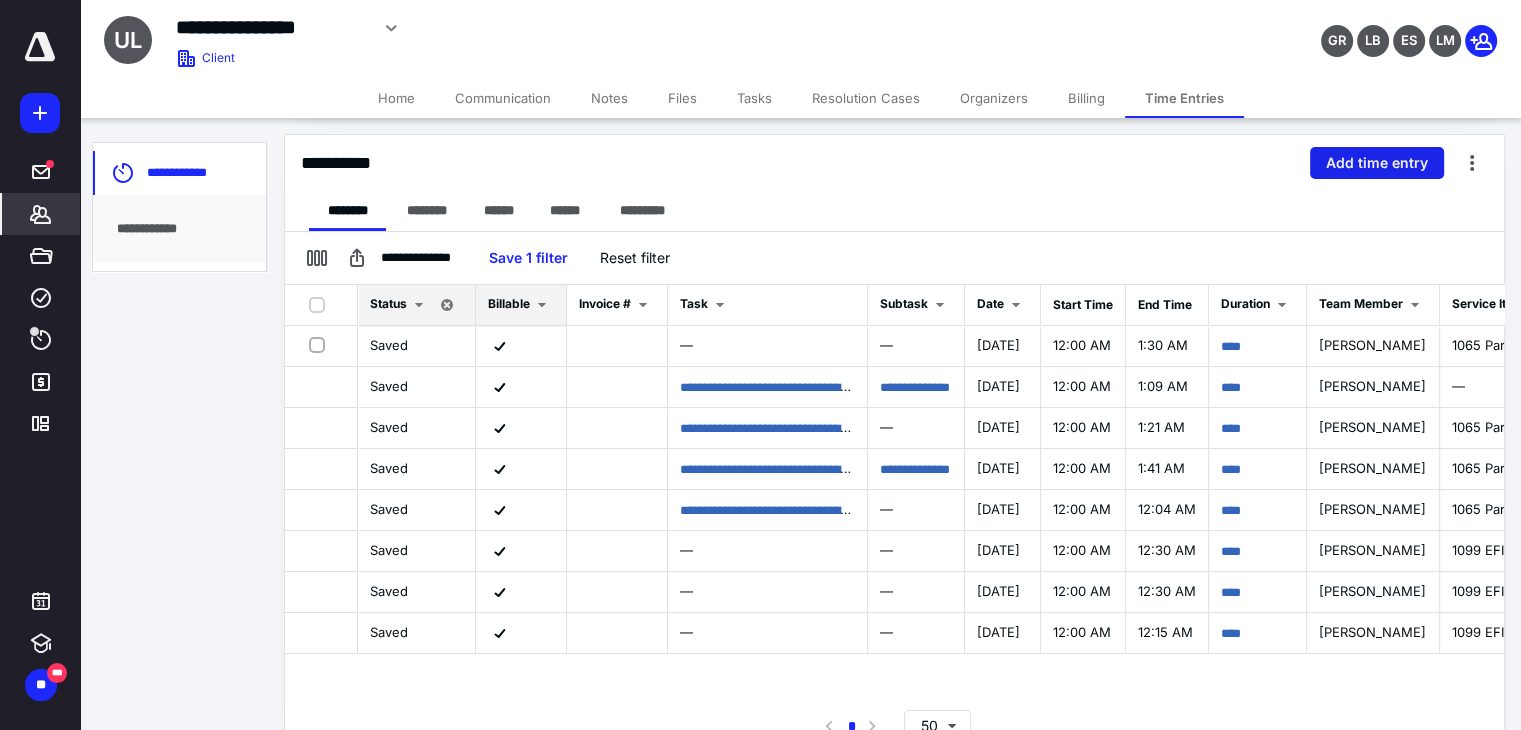 click on "Add time entry" at bounding box center (1377, 163) 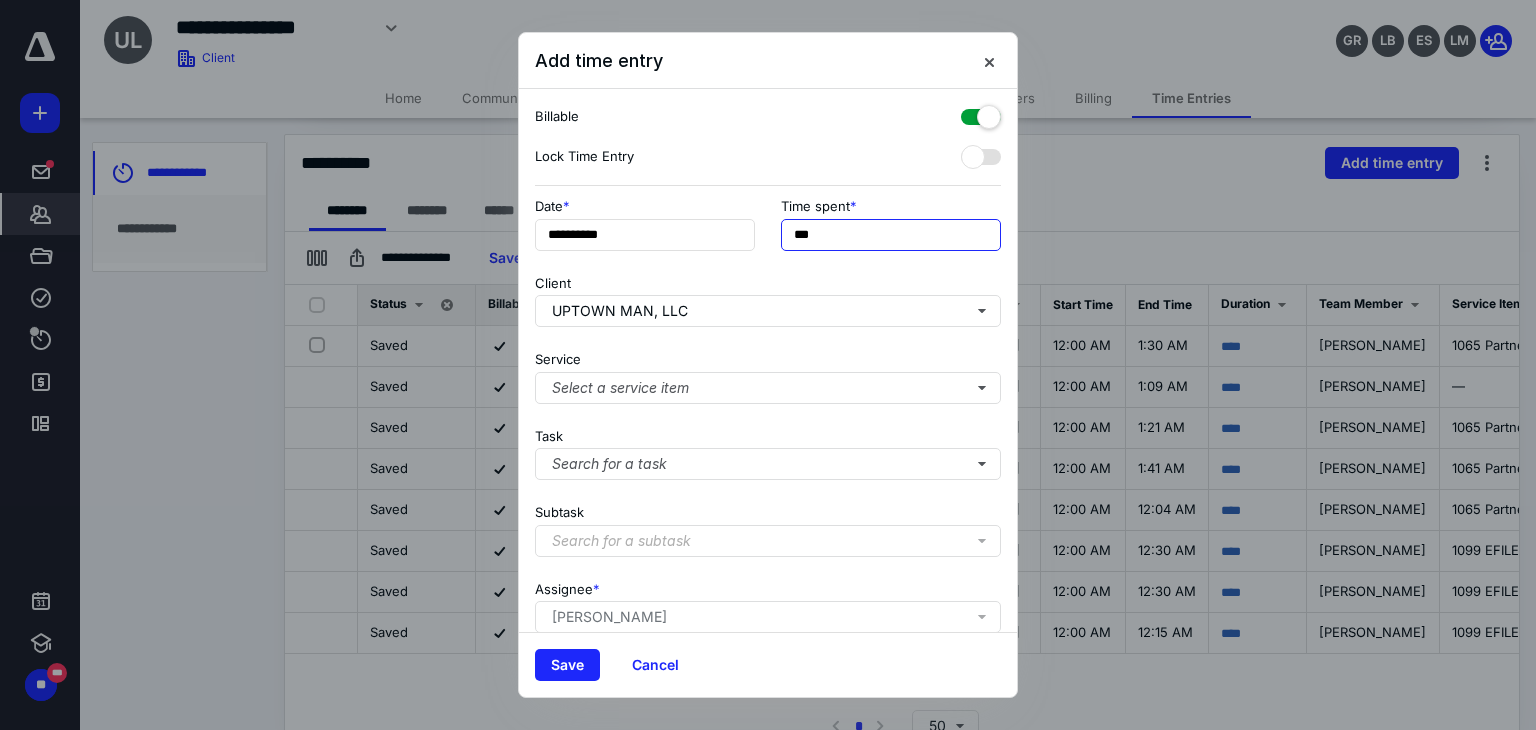 click on "***" at bounding box center [891, 235] 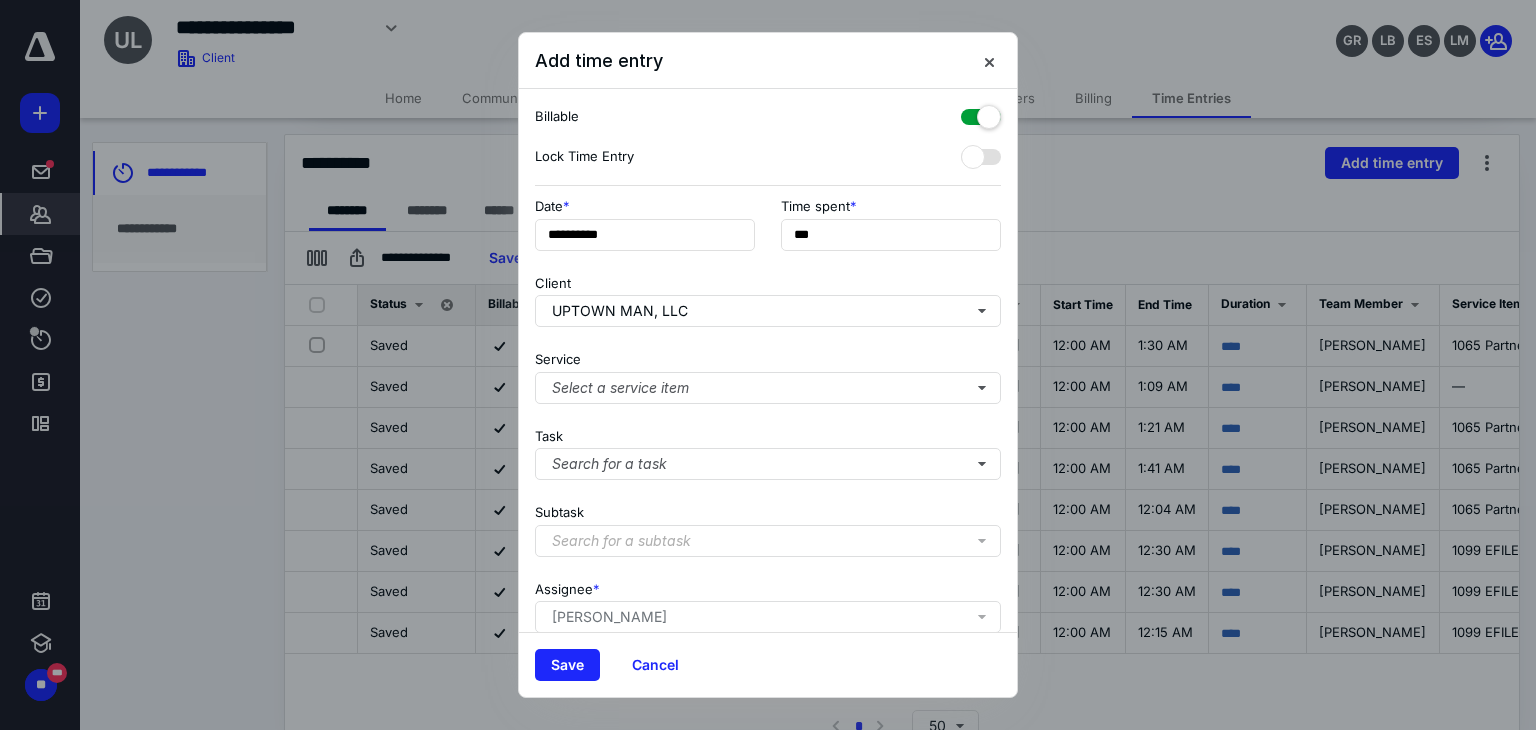type on "******" 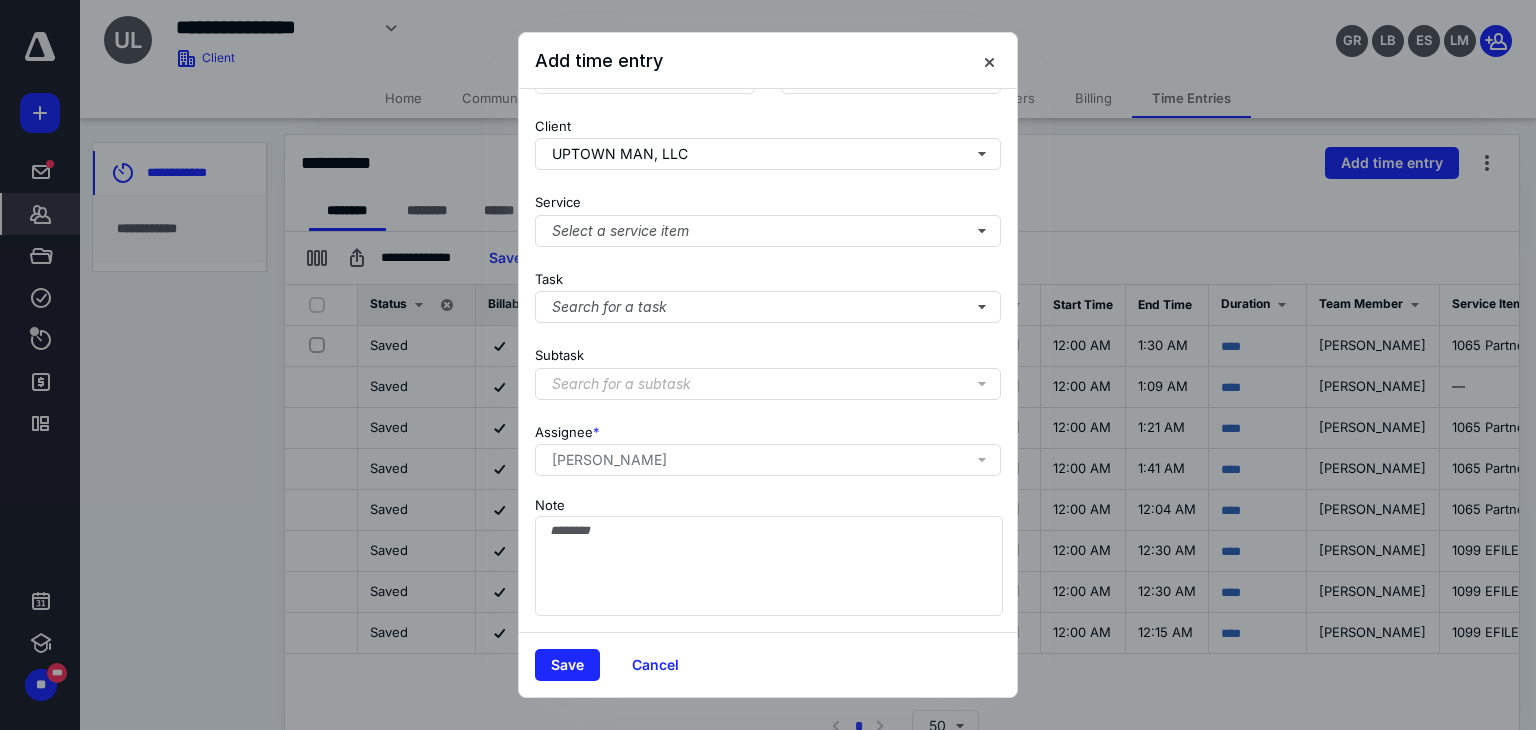 scroll, scrollTop: 171, scrollLeft: 0, axis: vertical 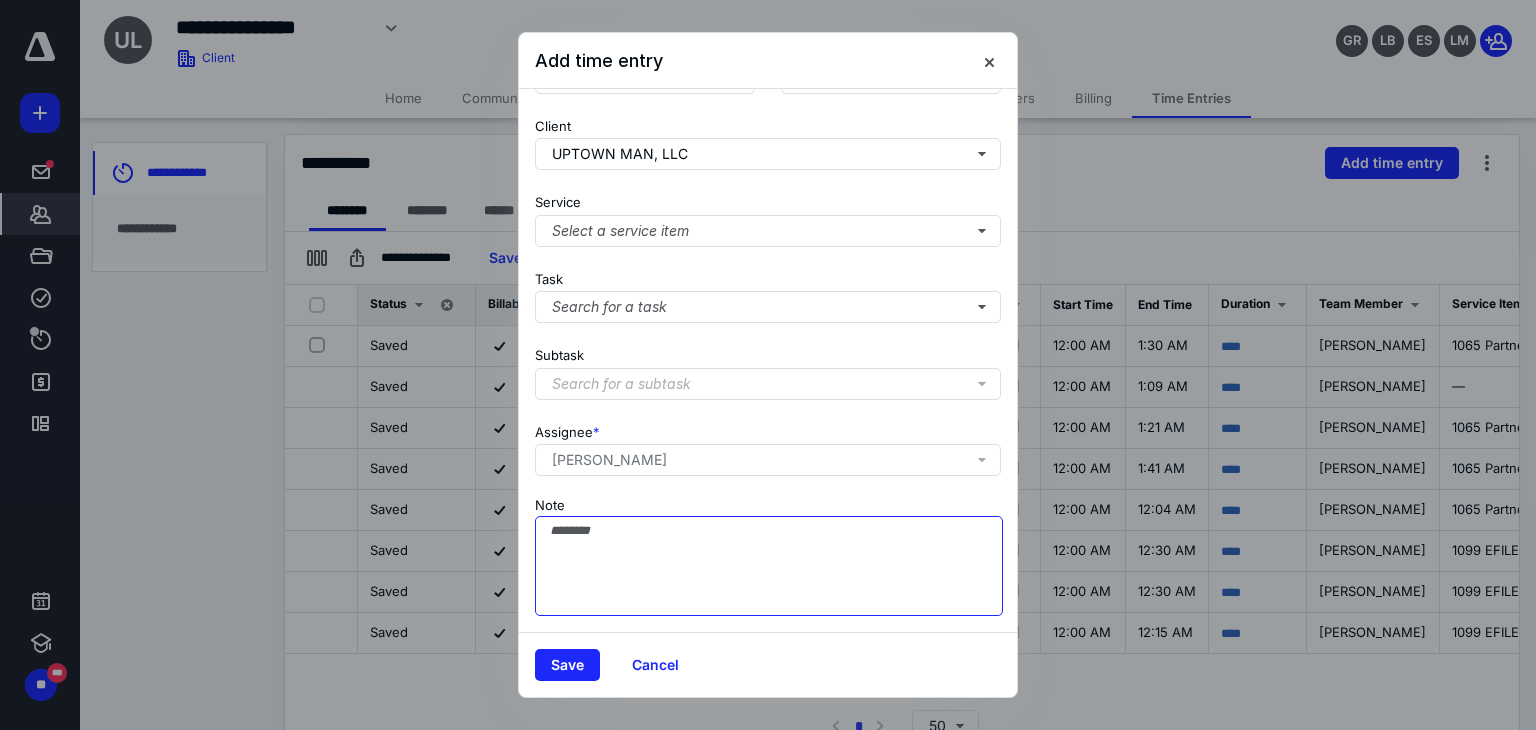 click on "Note" at bounding box center [769, 566] 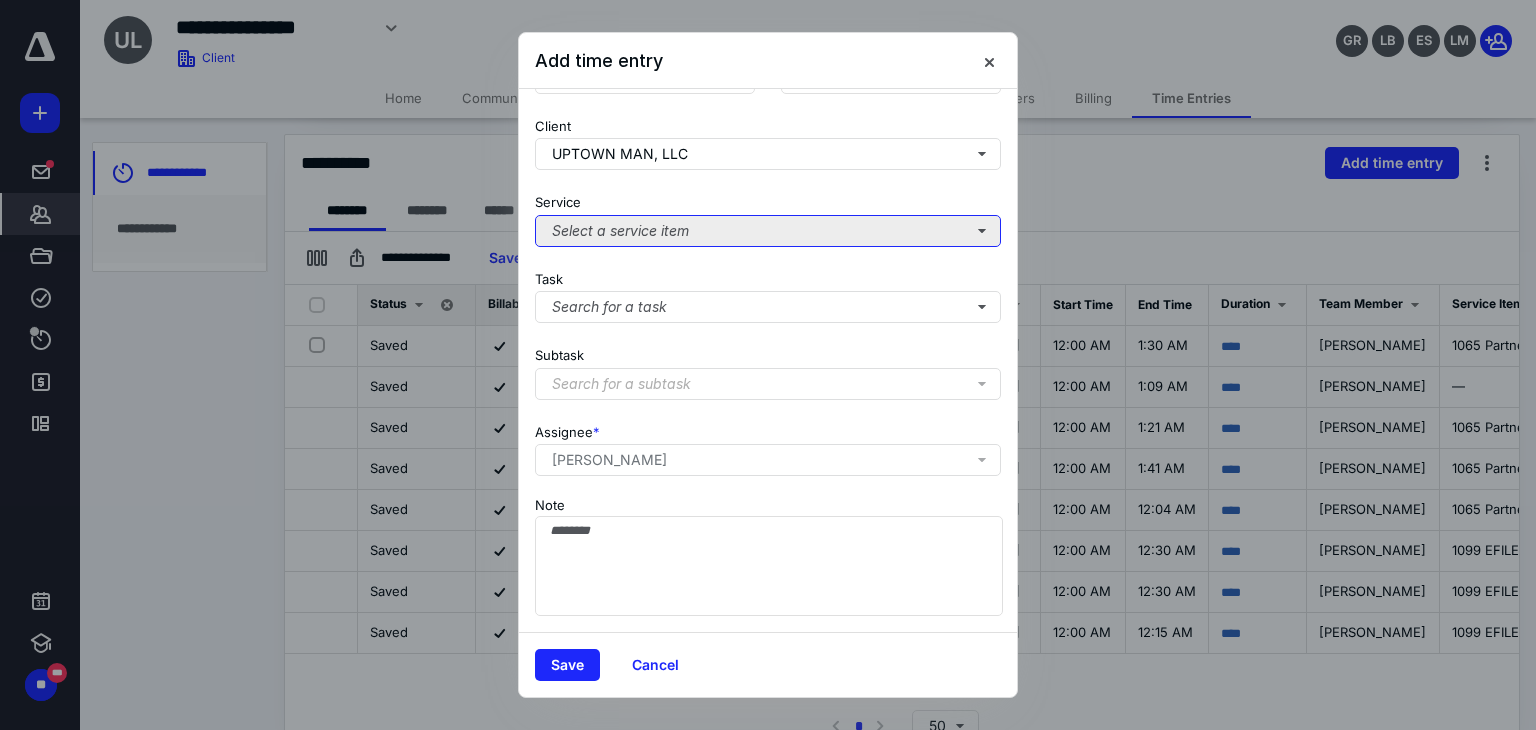 click on "Select a service item" at bounding box center [768, 231] 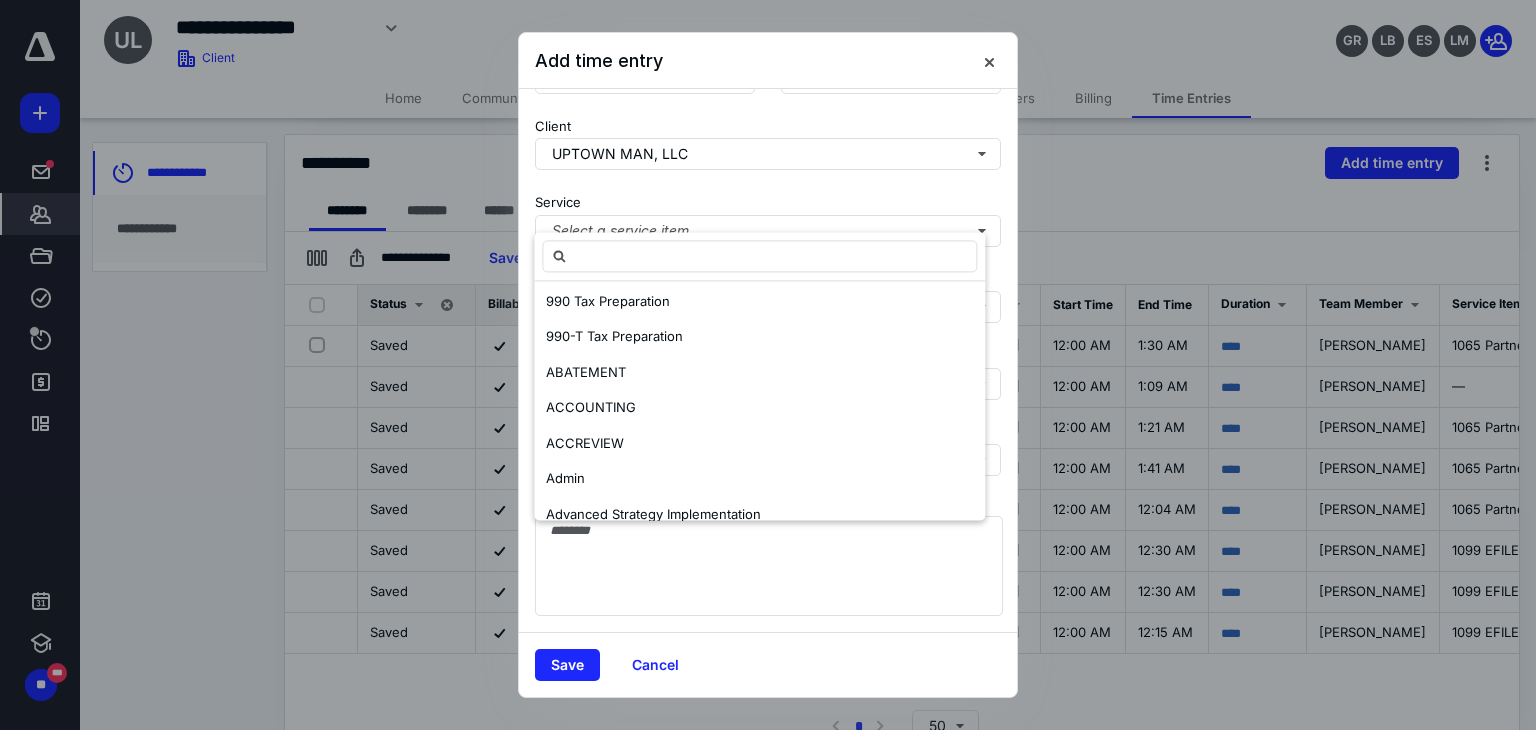 scroll, scrollTop: 259, scrollLeft: 0, axis: vertical 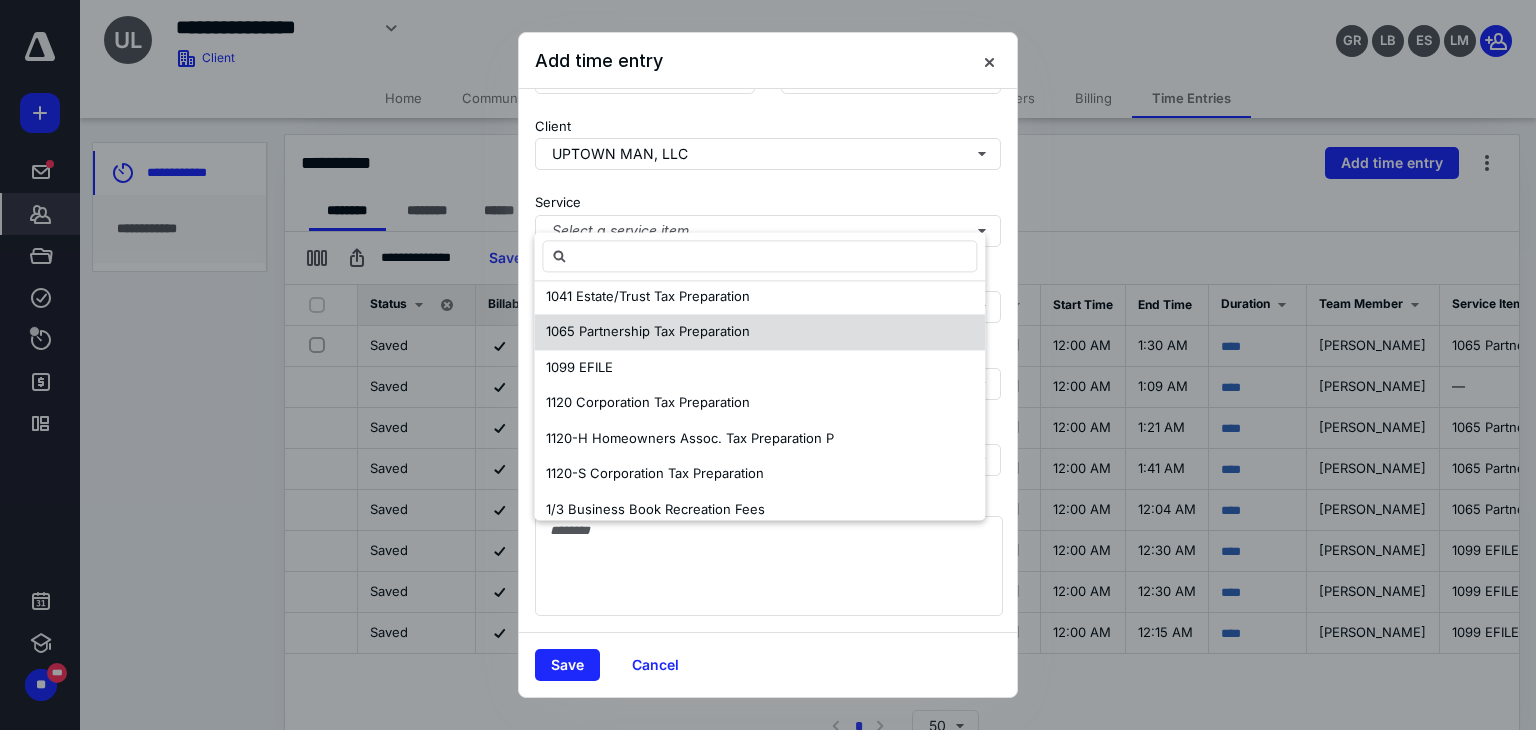 click on "1065 Partnership Tax Preparation" at bounding box center (759, 332) 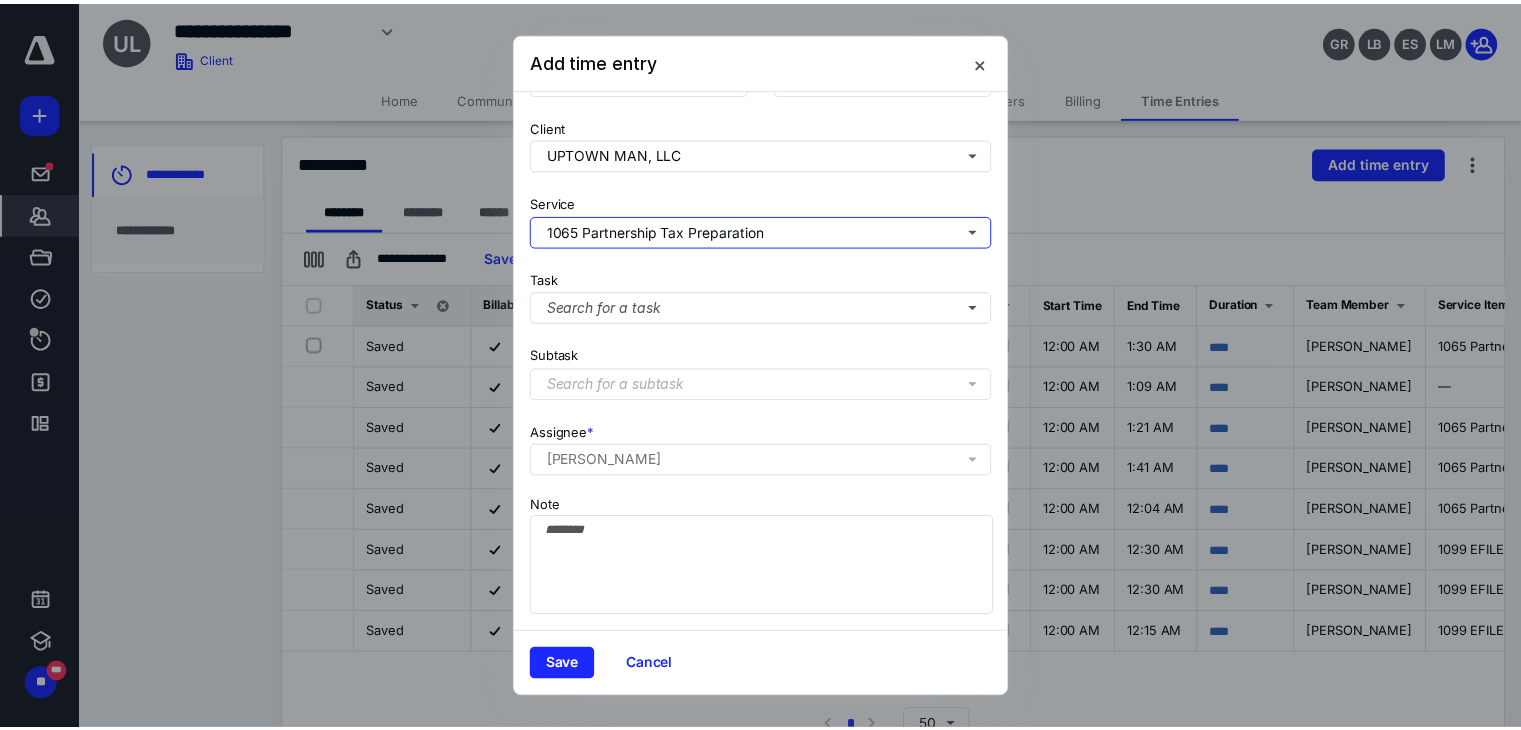 scroll, scrollTop: 0, scrollLeft: 0, axis: both 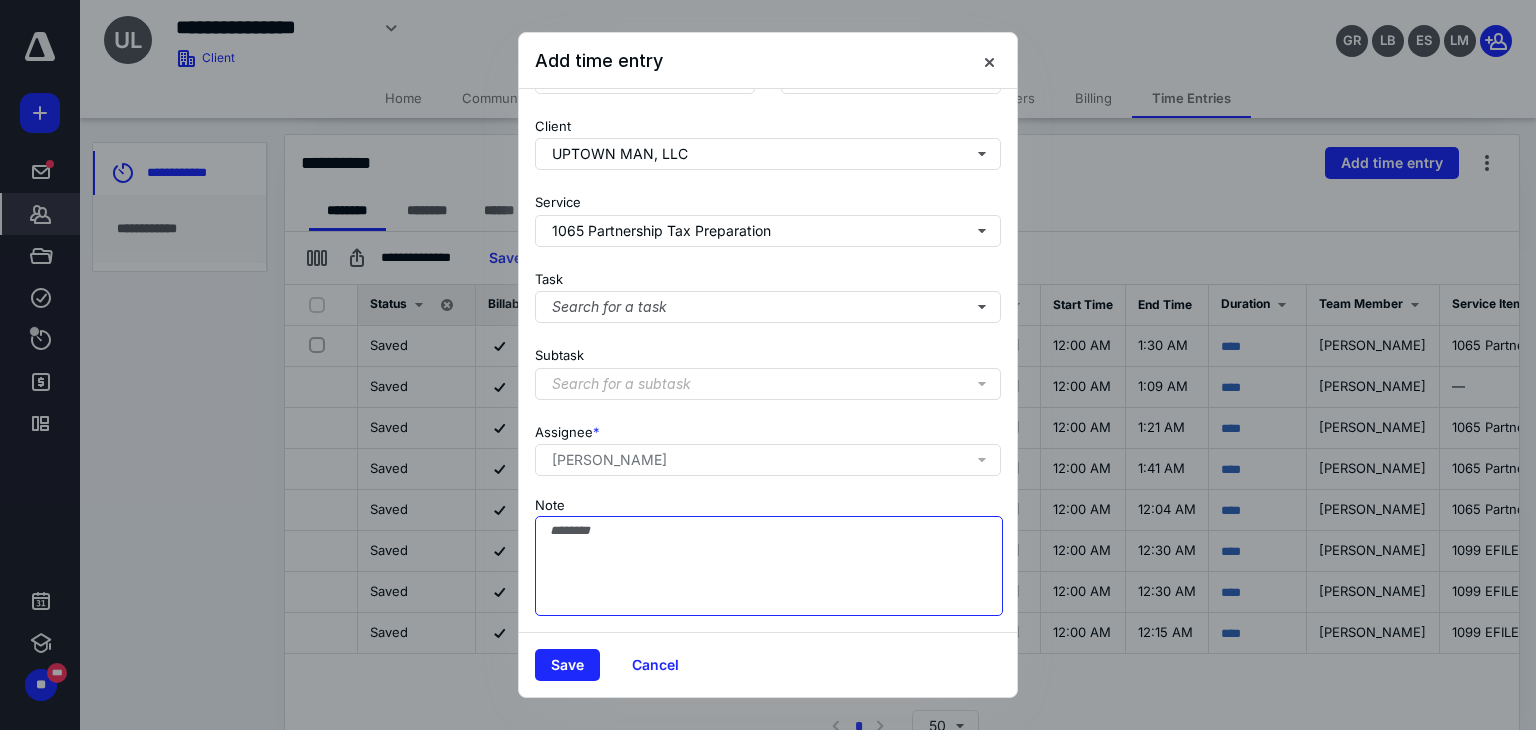 click on "Note" at bounding box center [769, 566] 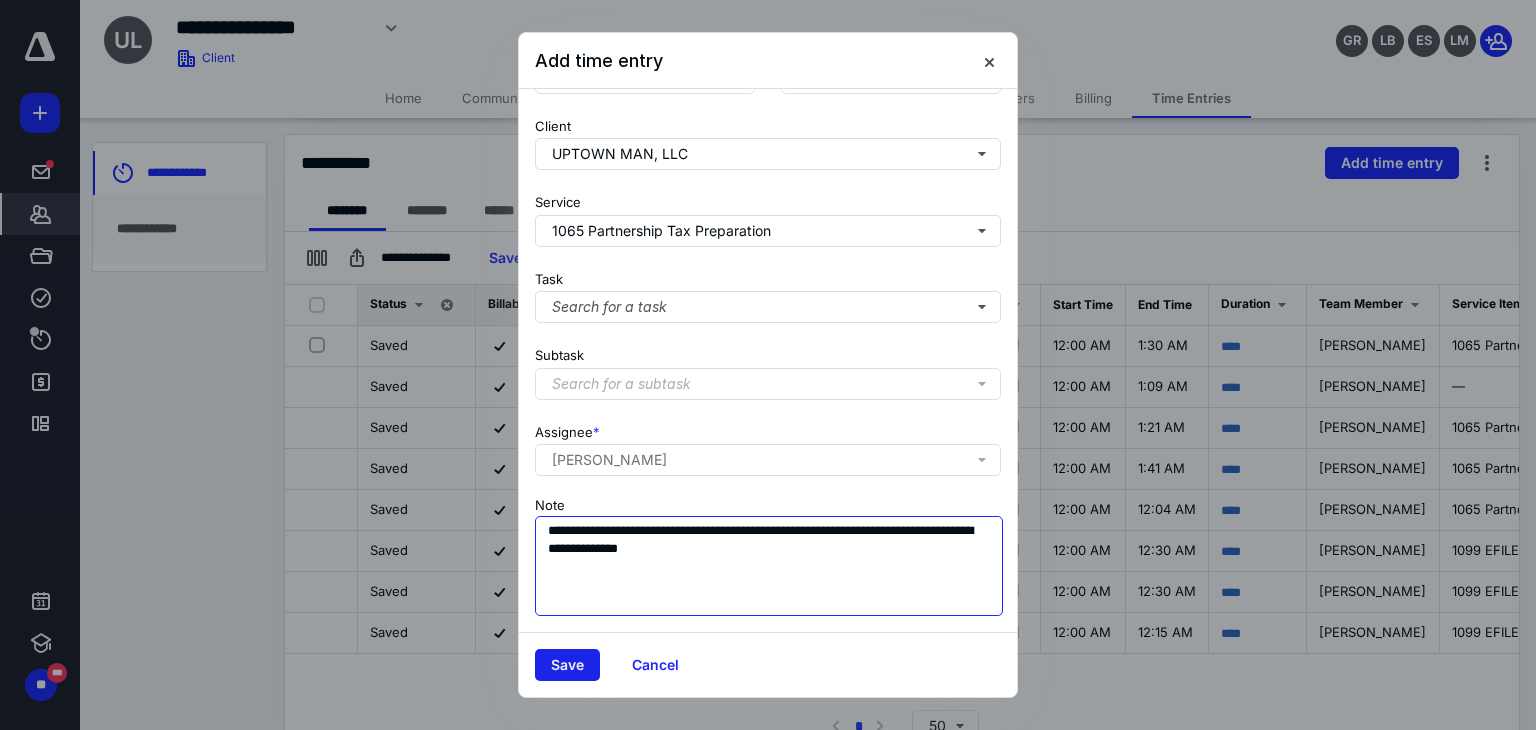 type on "**********" 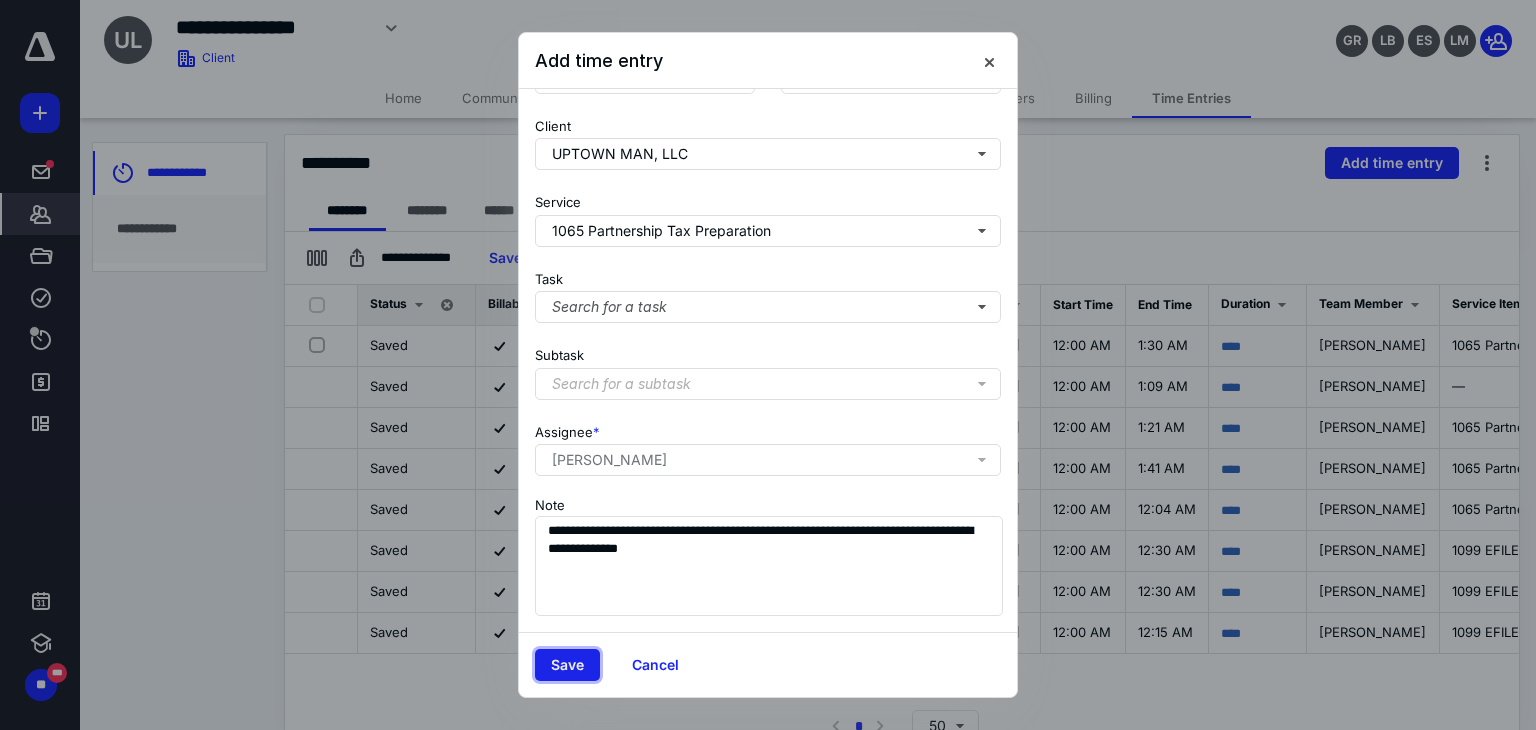 click on "Save" at bounding box center (567, 665) 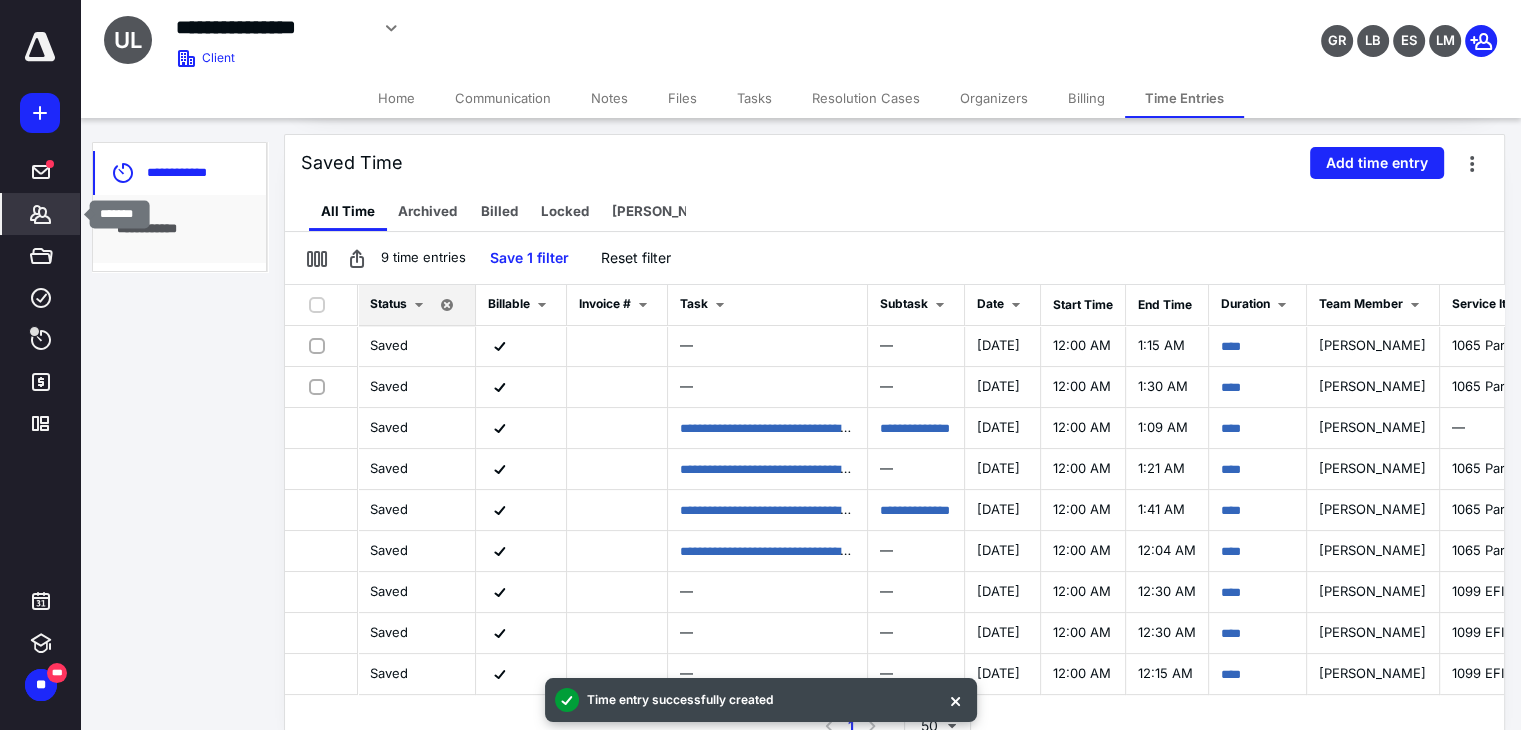 click 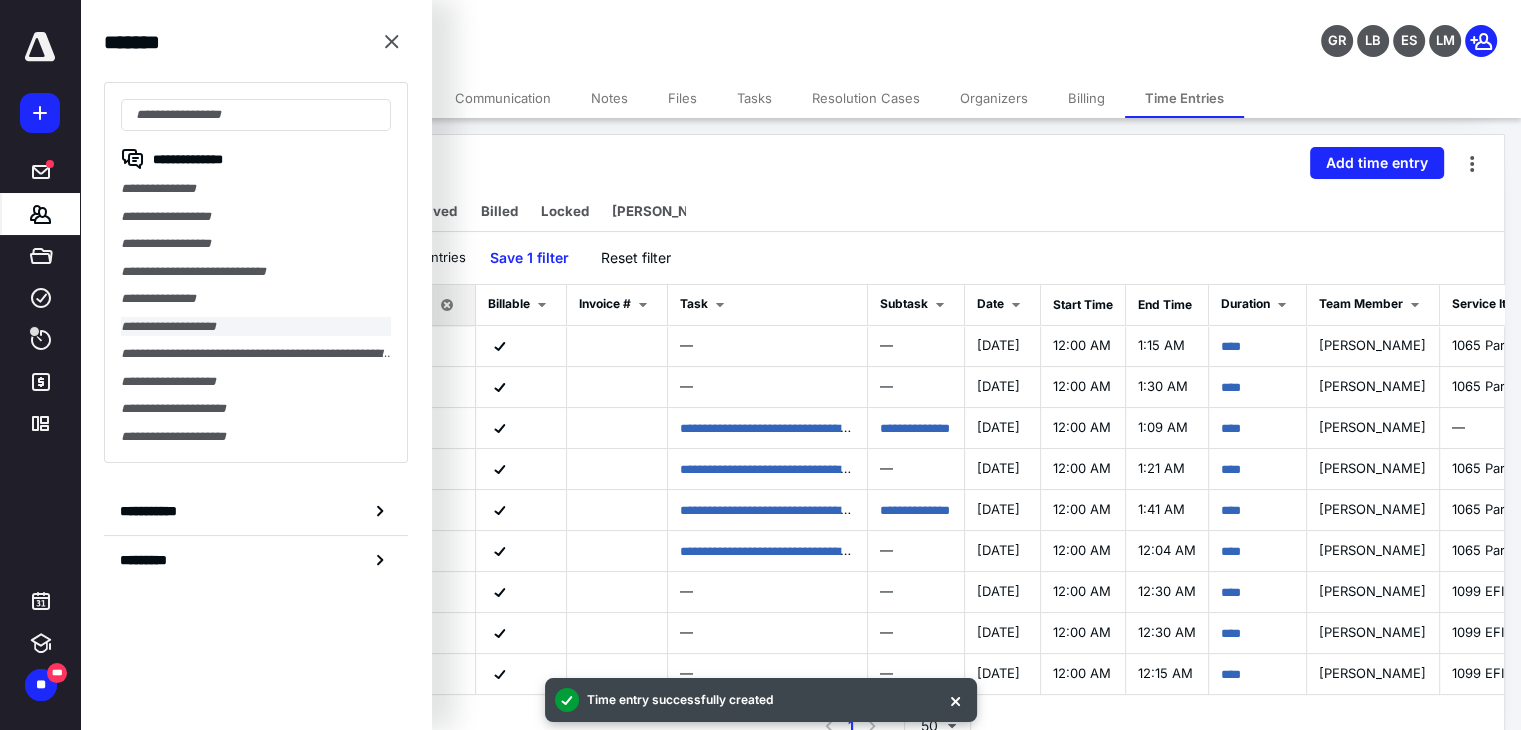 click on "**********" at bounding box center (256, 327) 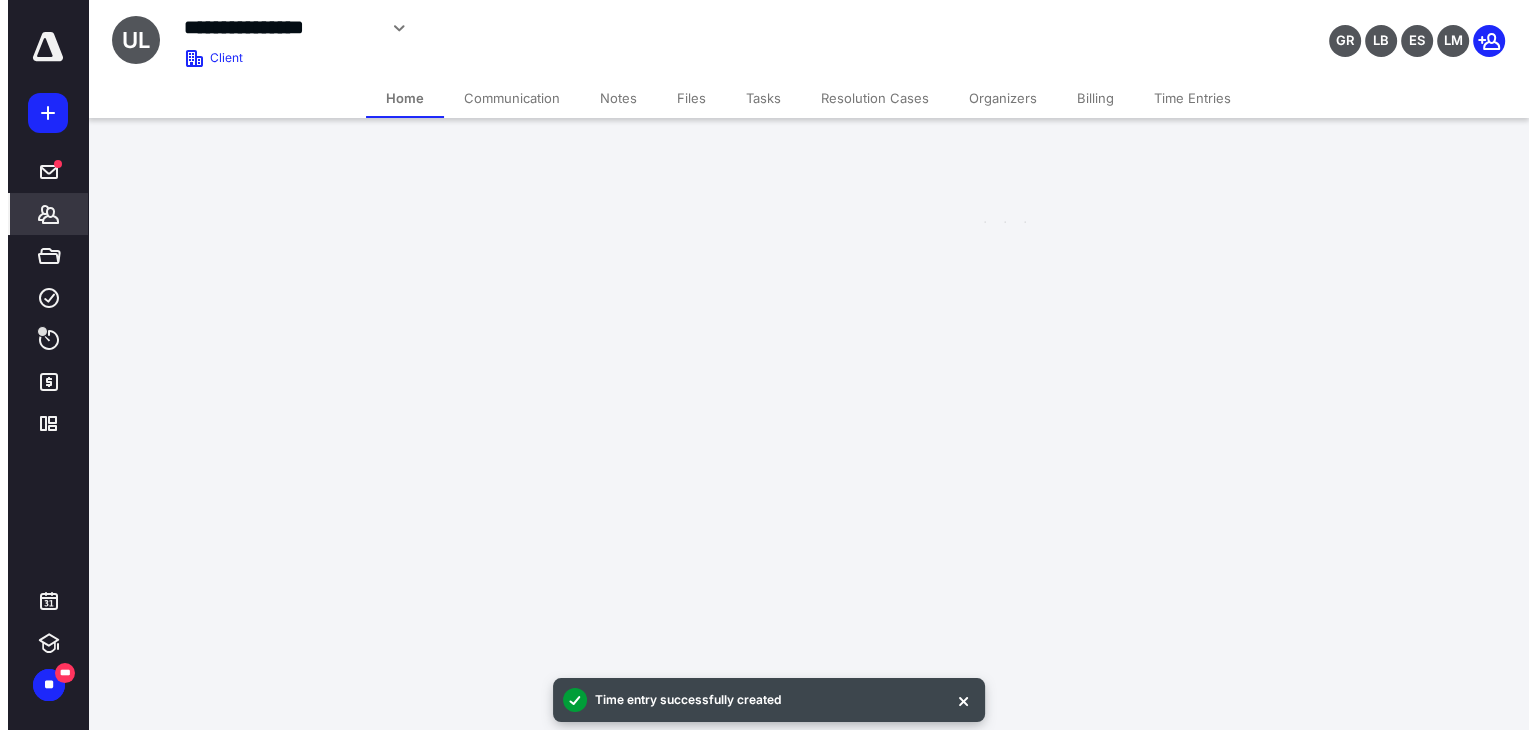 scroll, scrollTop: 0, scrollLeft: 0, axis: both 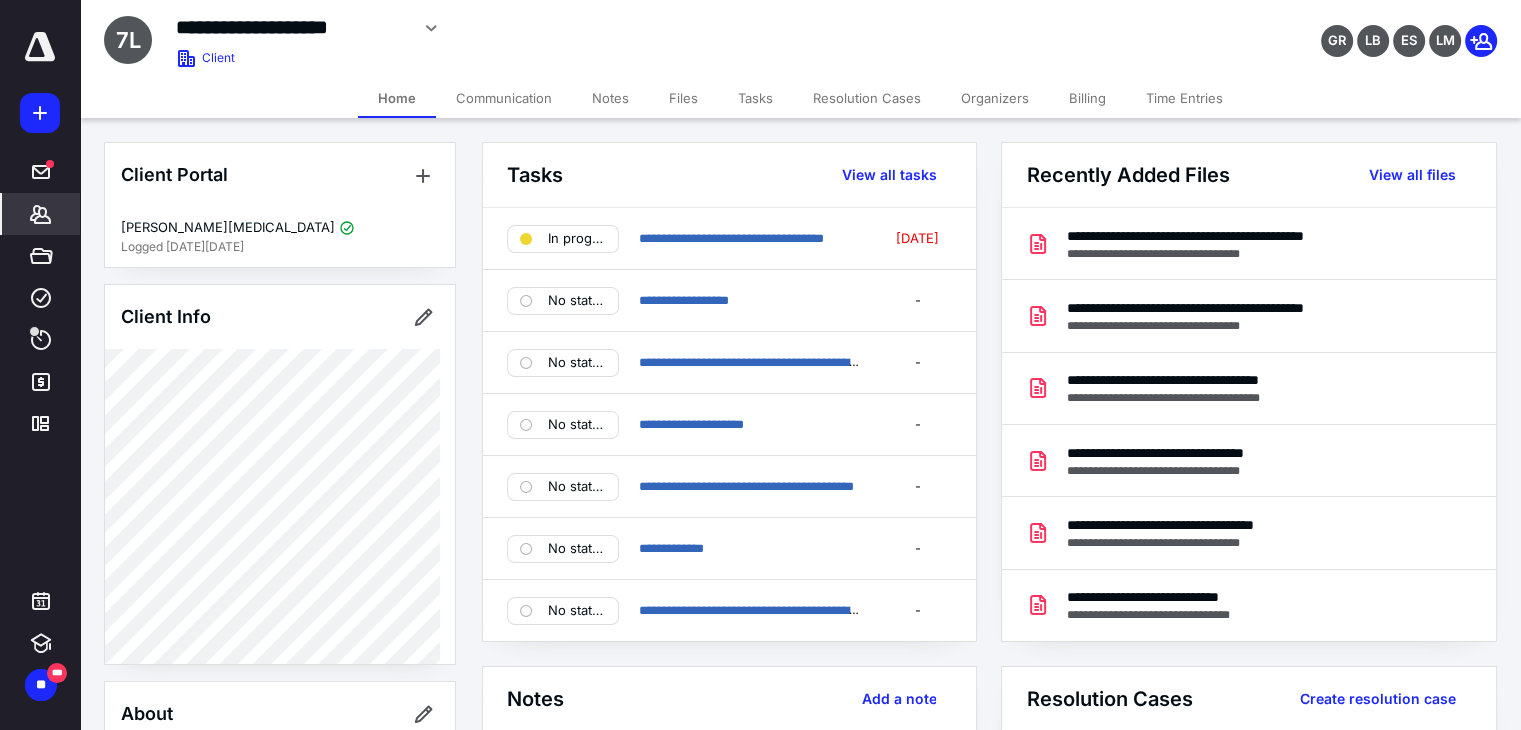 click on "Time Entries" at bounding box center (1184, 98) 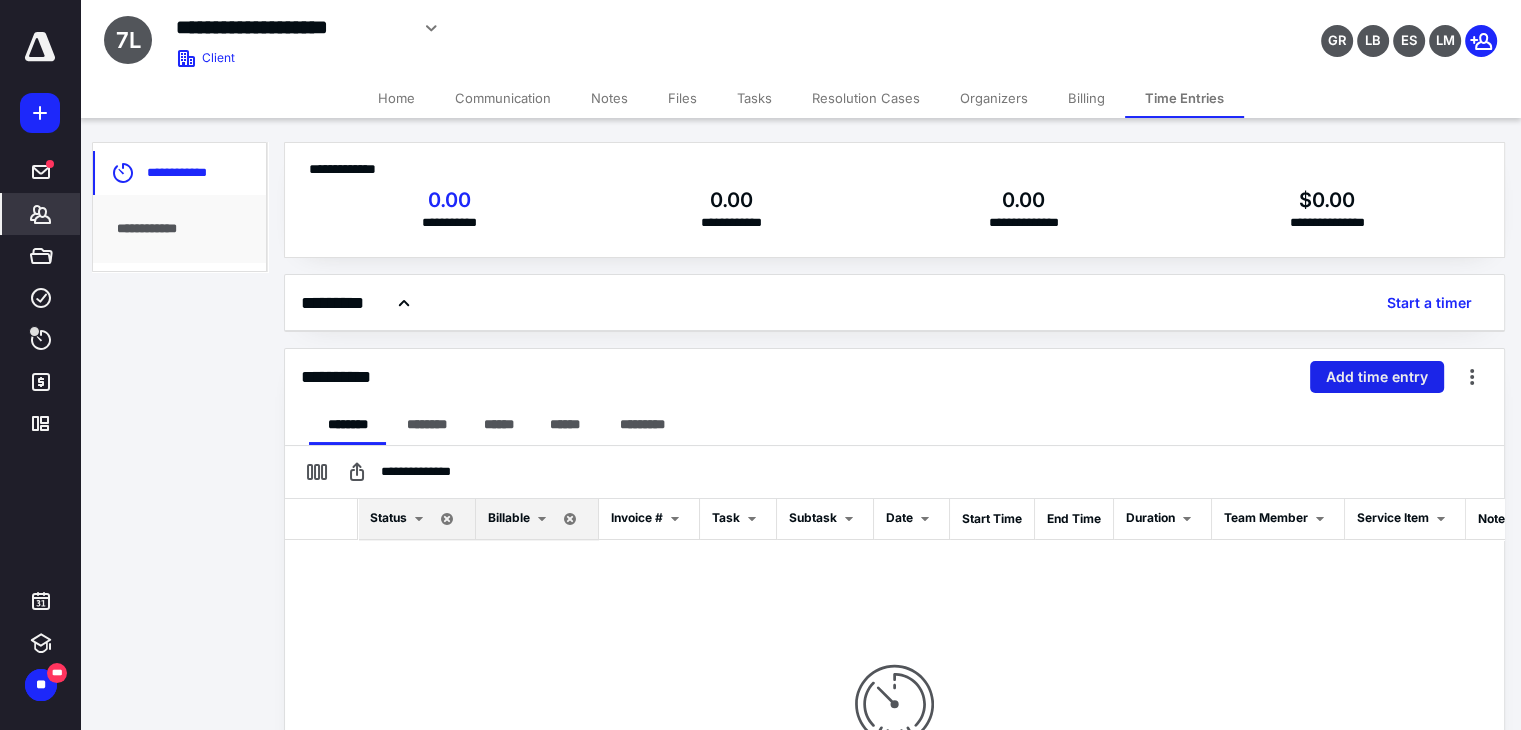click on "Add time entry" at bounding box center [1377, 377] 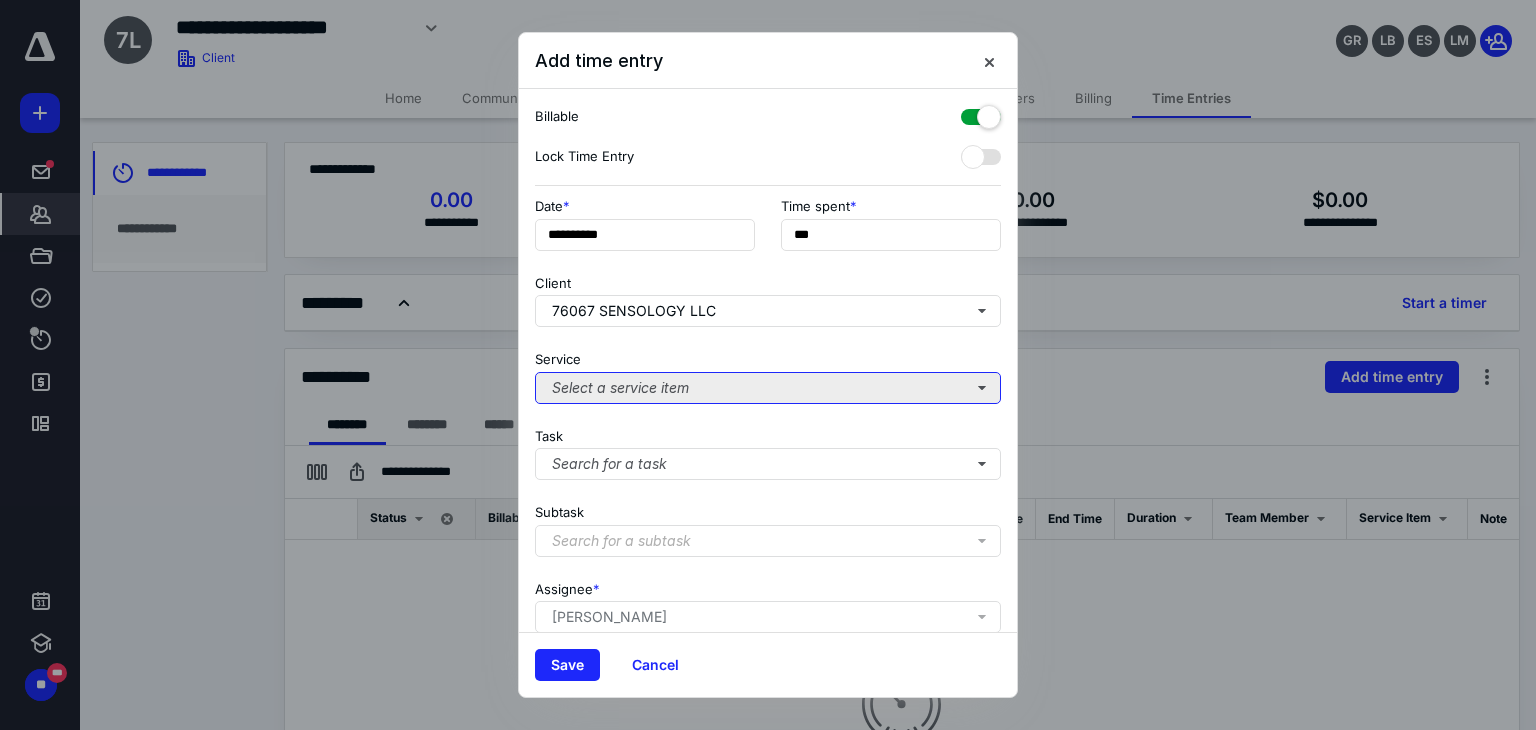click on "Select a service item" at bounding box center (768, 388) 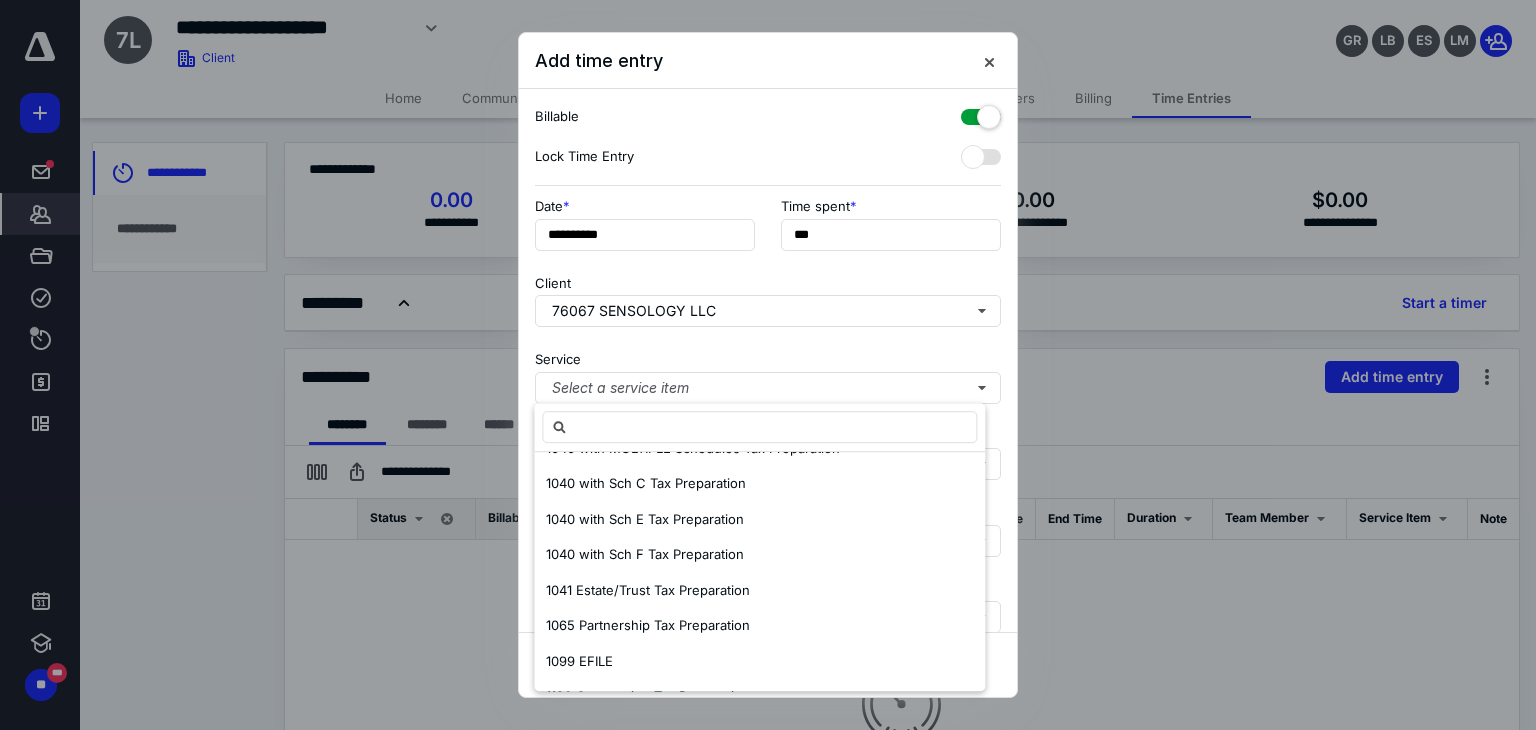 scroll, scrollTop: 224, scrollLeft: 0, axis: vertical 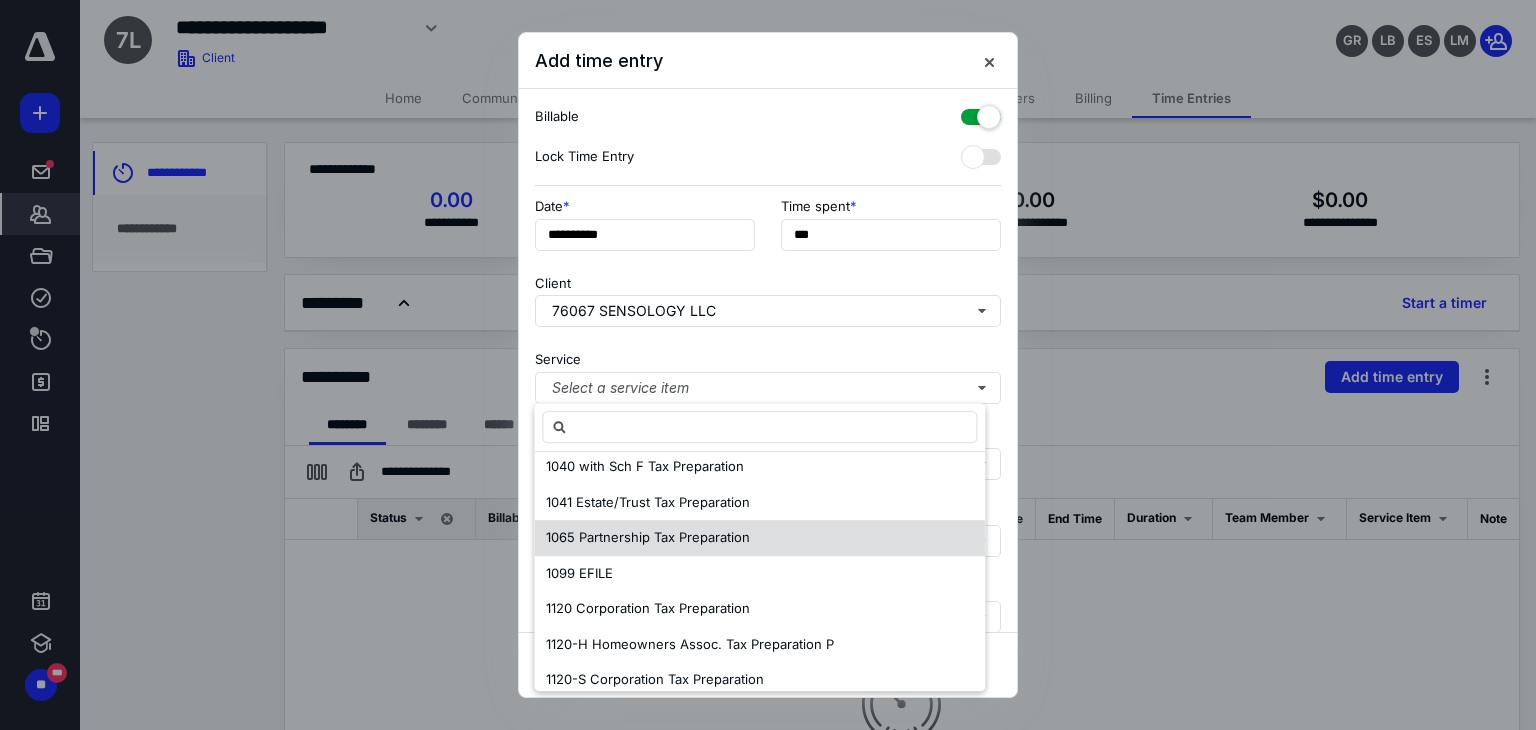 click on "1065 Partnership Tax Preparation" at bounding box center [759, 538] 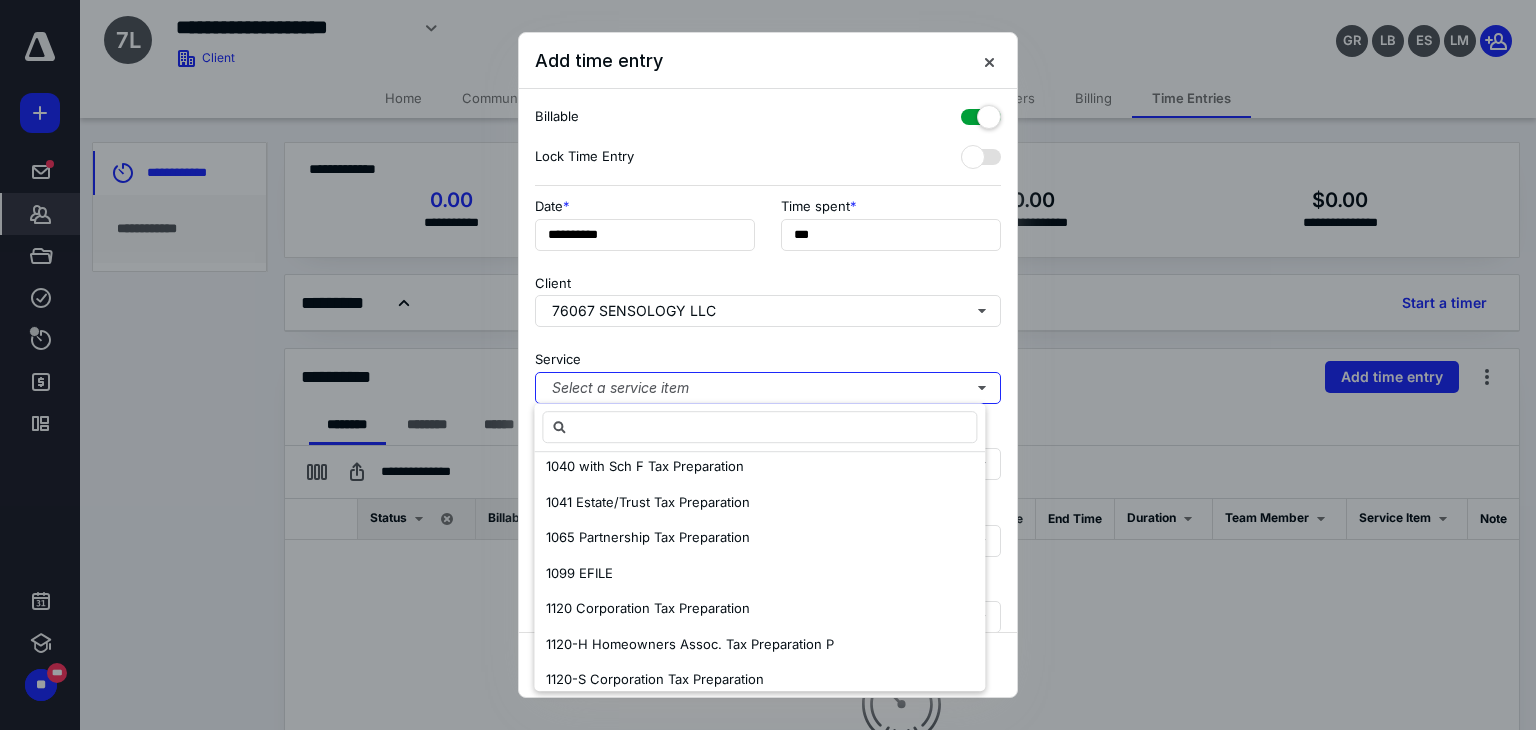 scroll, scrollTop: 0, scrollLeft: 0, axis: both 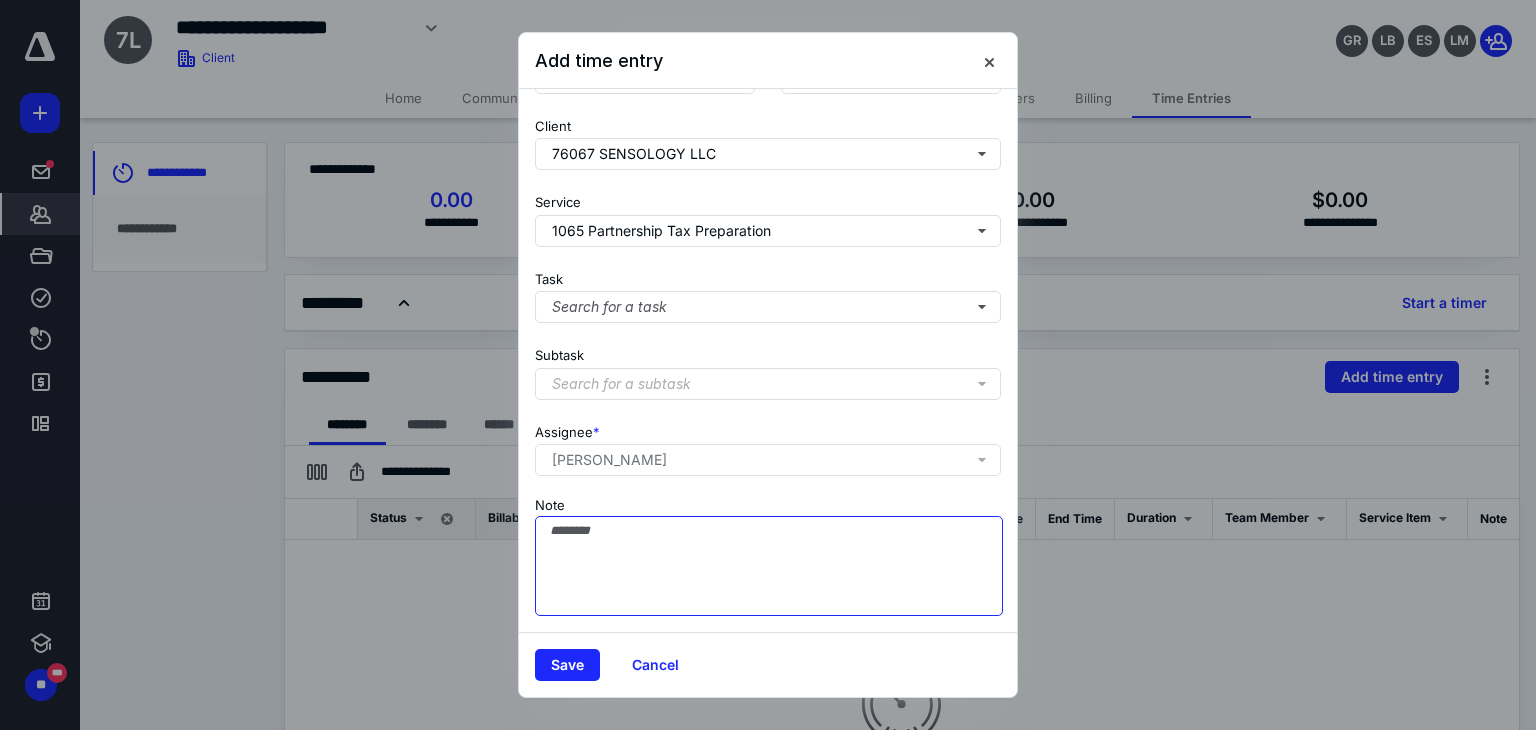 click on "Note" at bounding box center [769, 566] 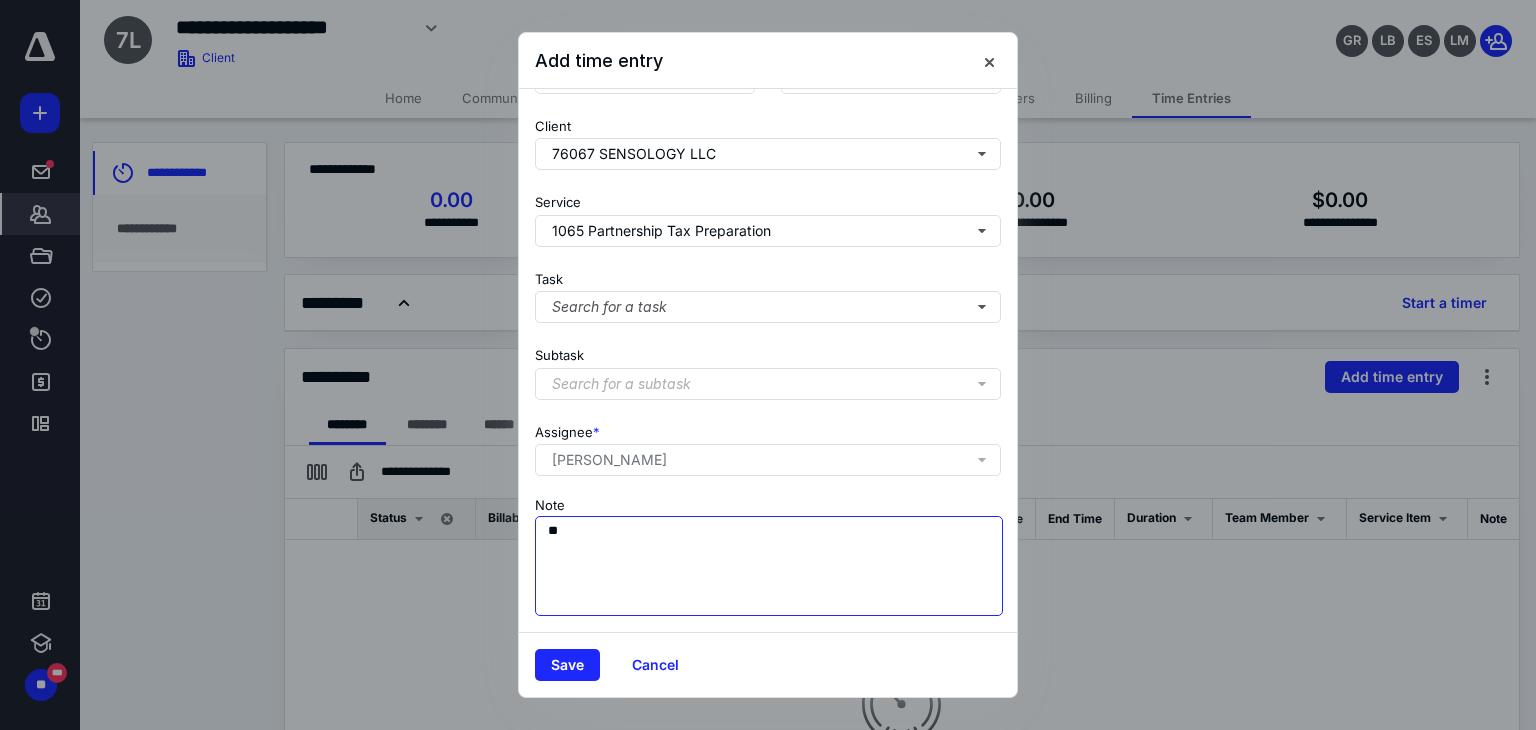type on "*" 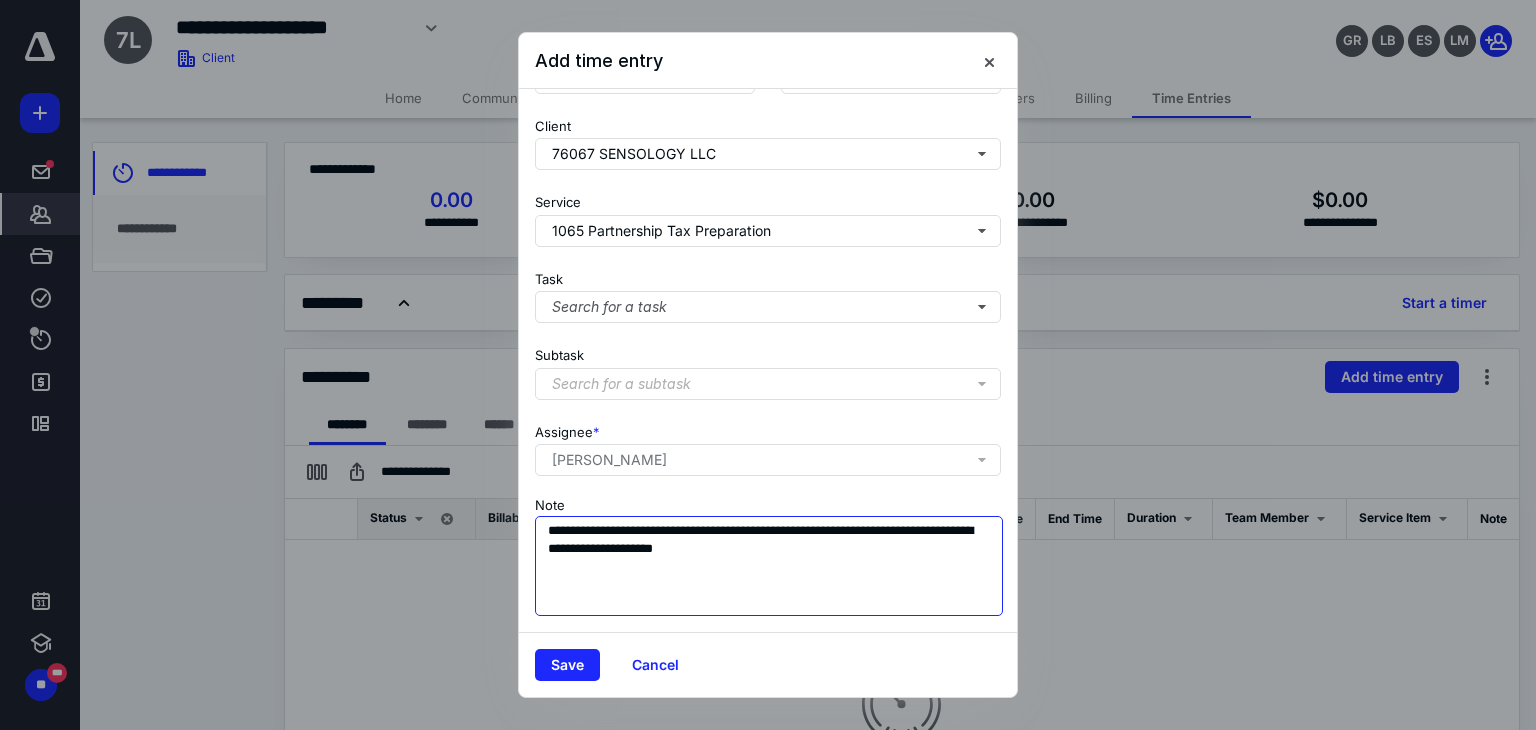 type on "**********" 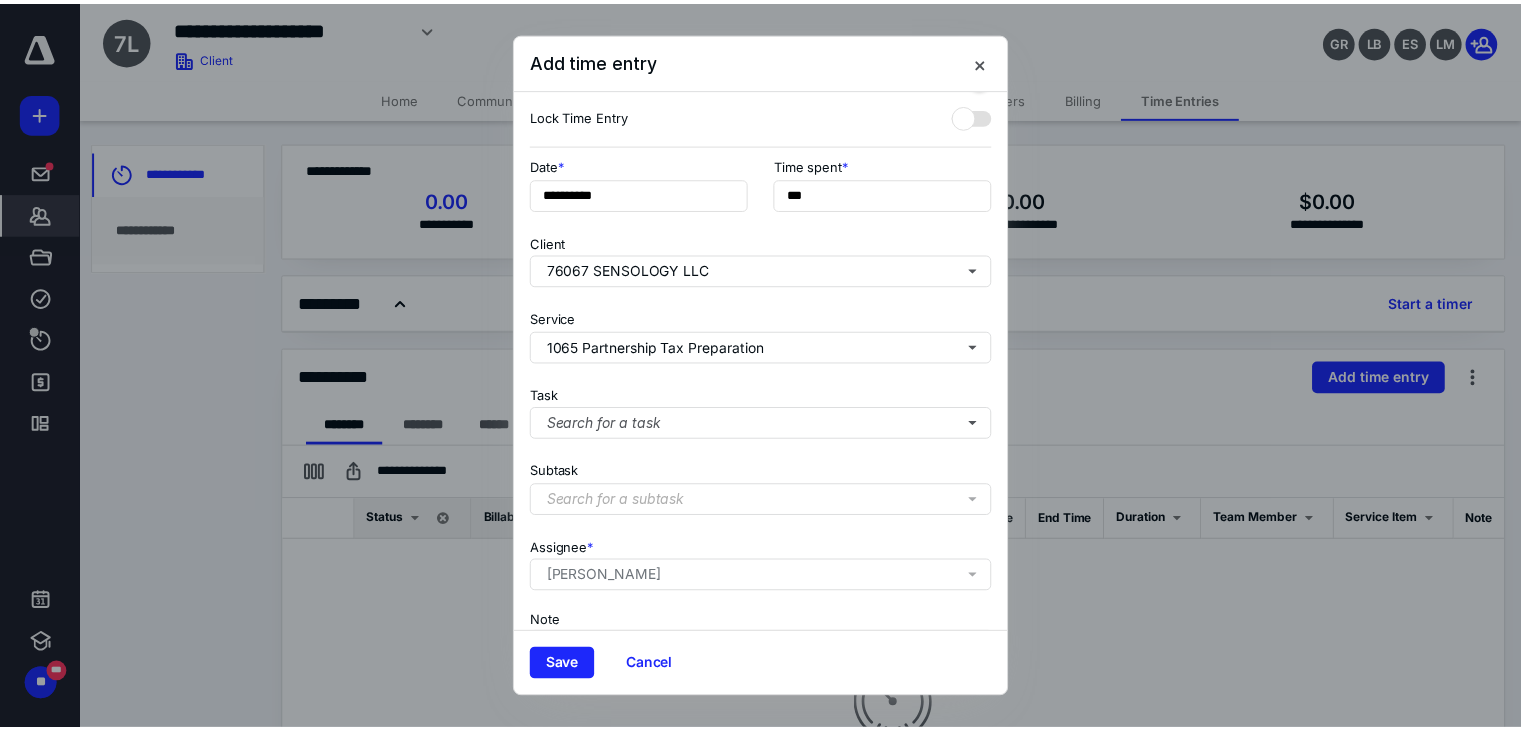 scroll, scrollTop: 27, scrollLeft: 0, axis: vertical 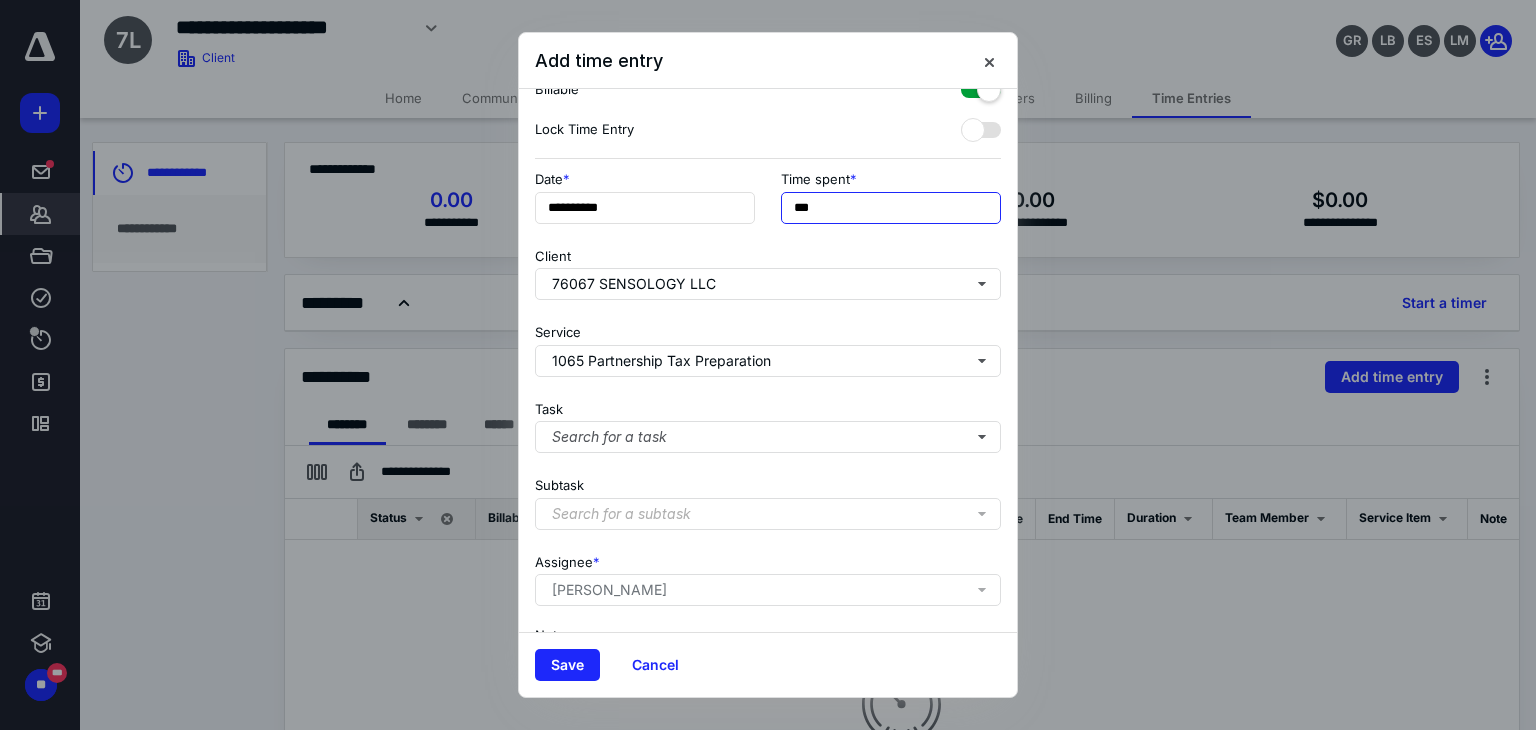 click on "***" at bounding box center (891, 208) 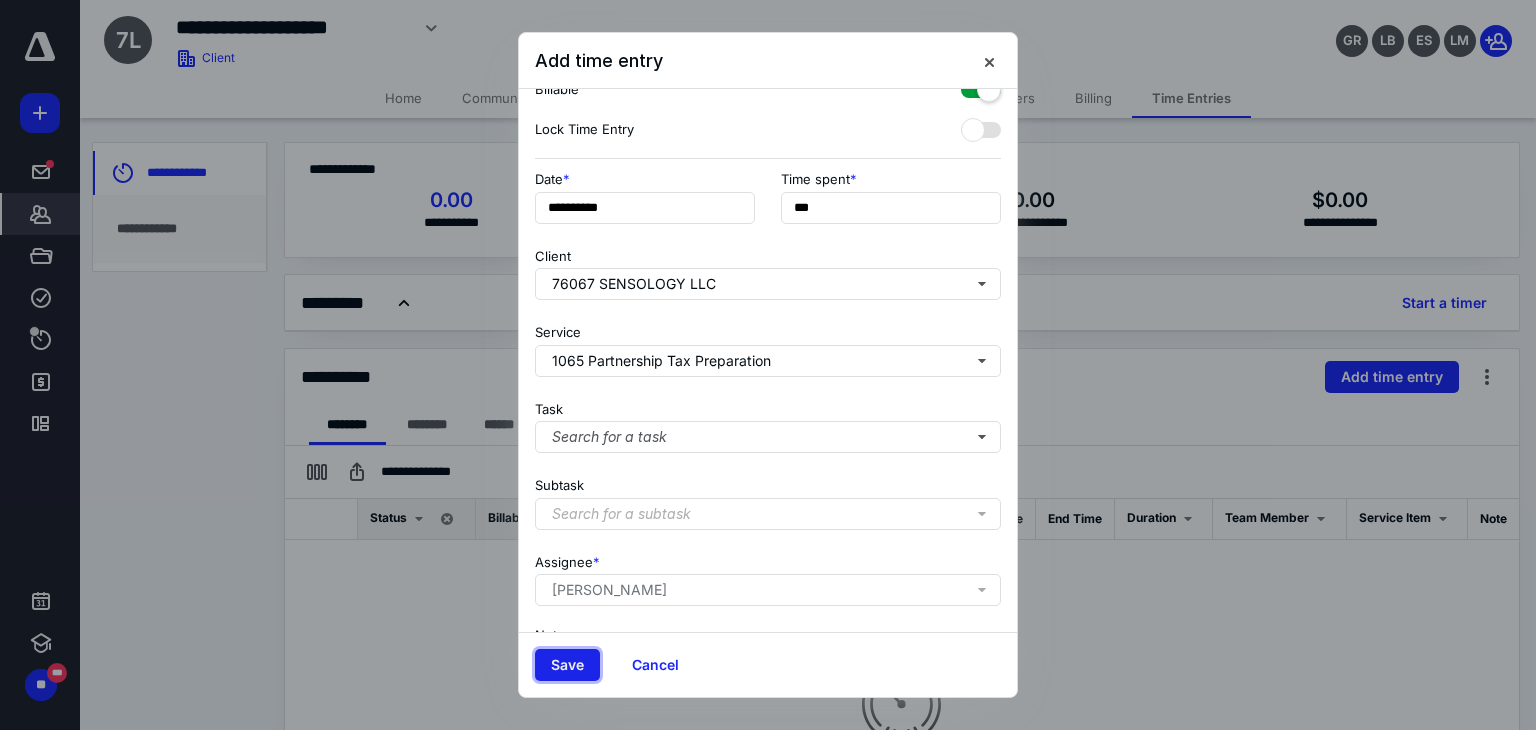 type on "**" 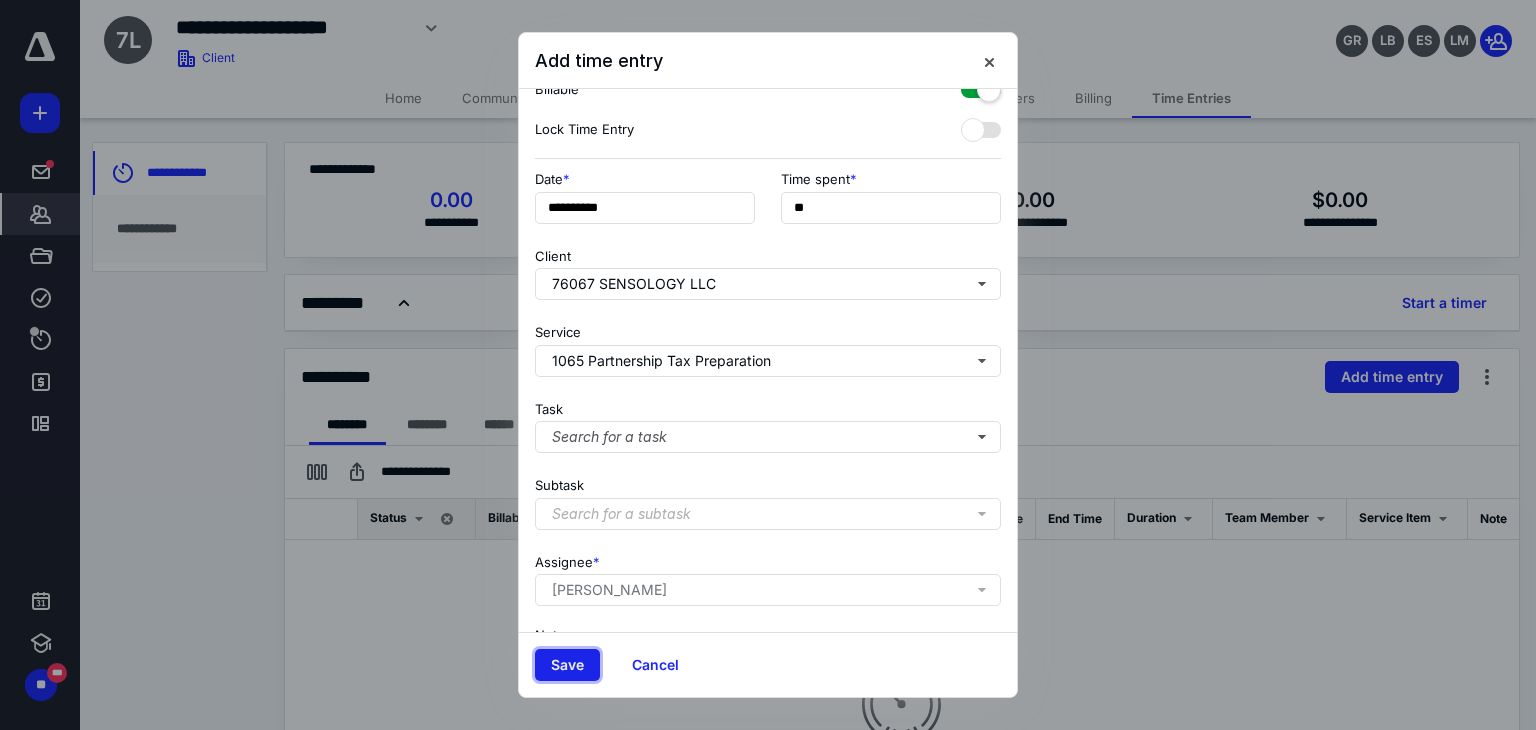 click on "Save" at bounding box center (567, 665) 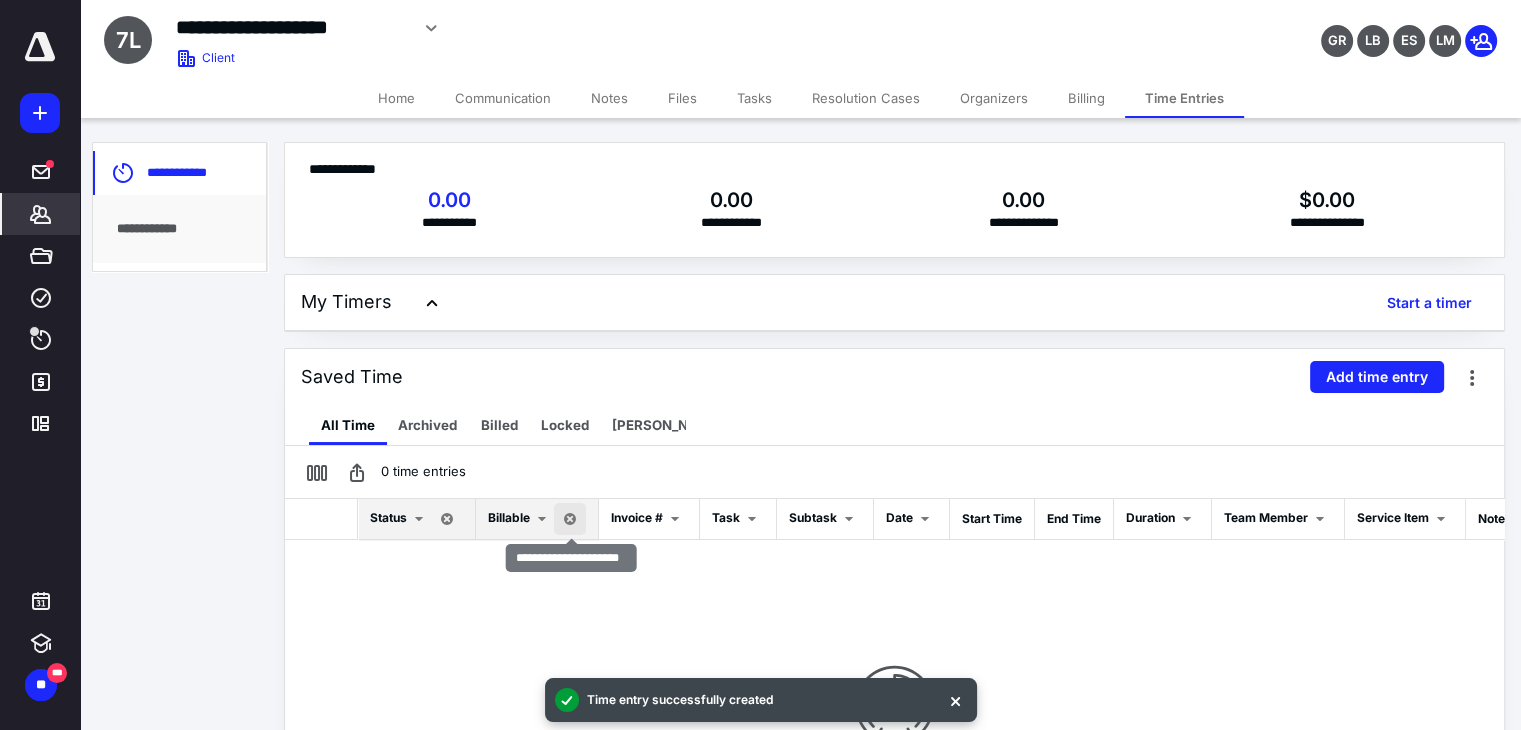 click at bounding box center [570, 519] 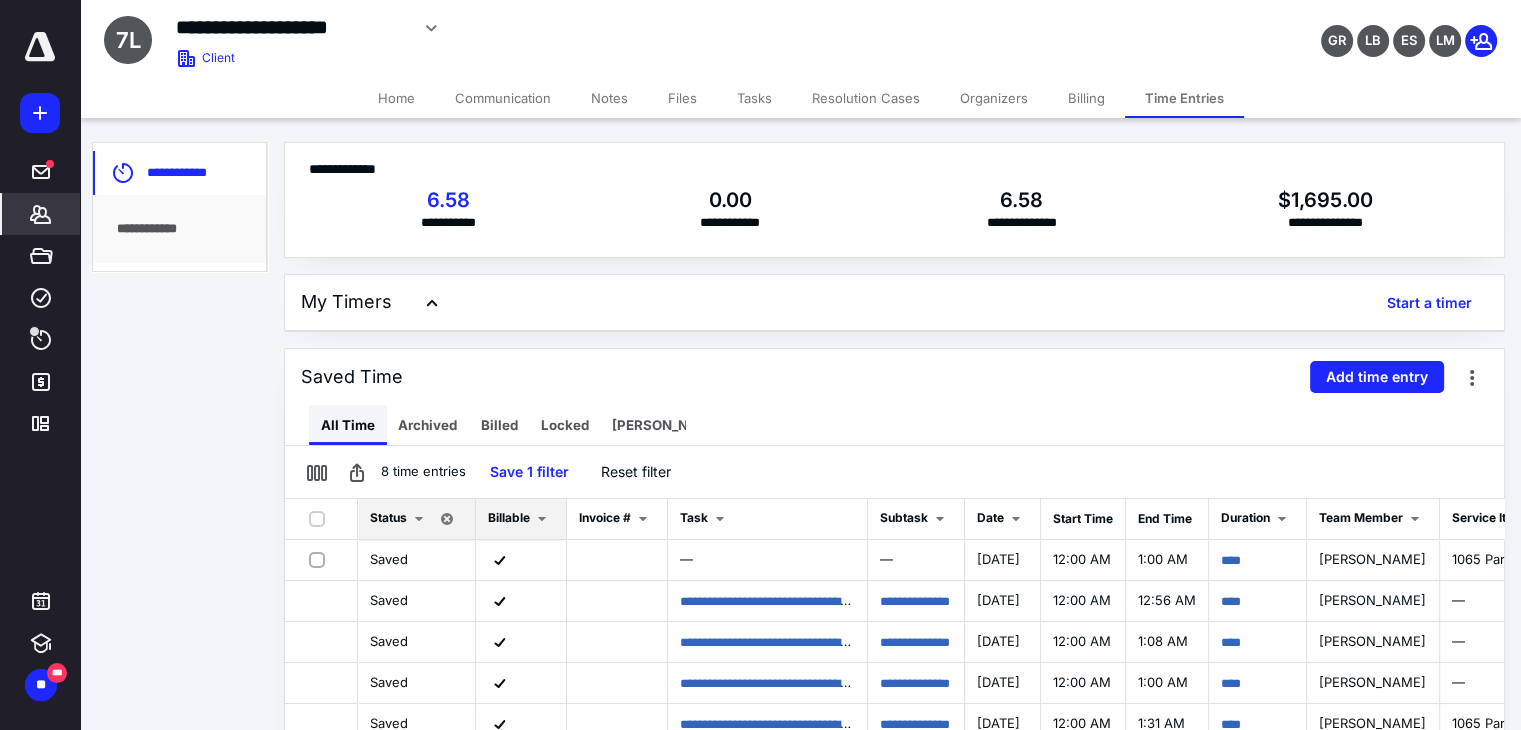 click on "All Time" at bounding box center [348, 425] 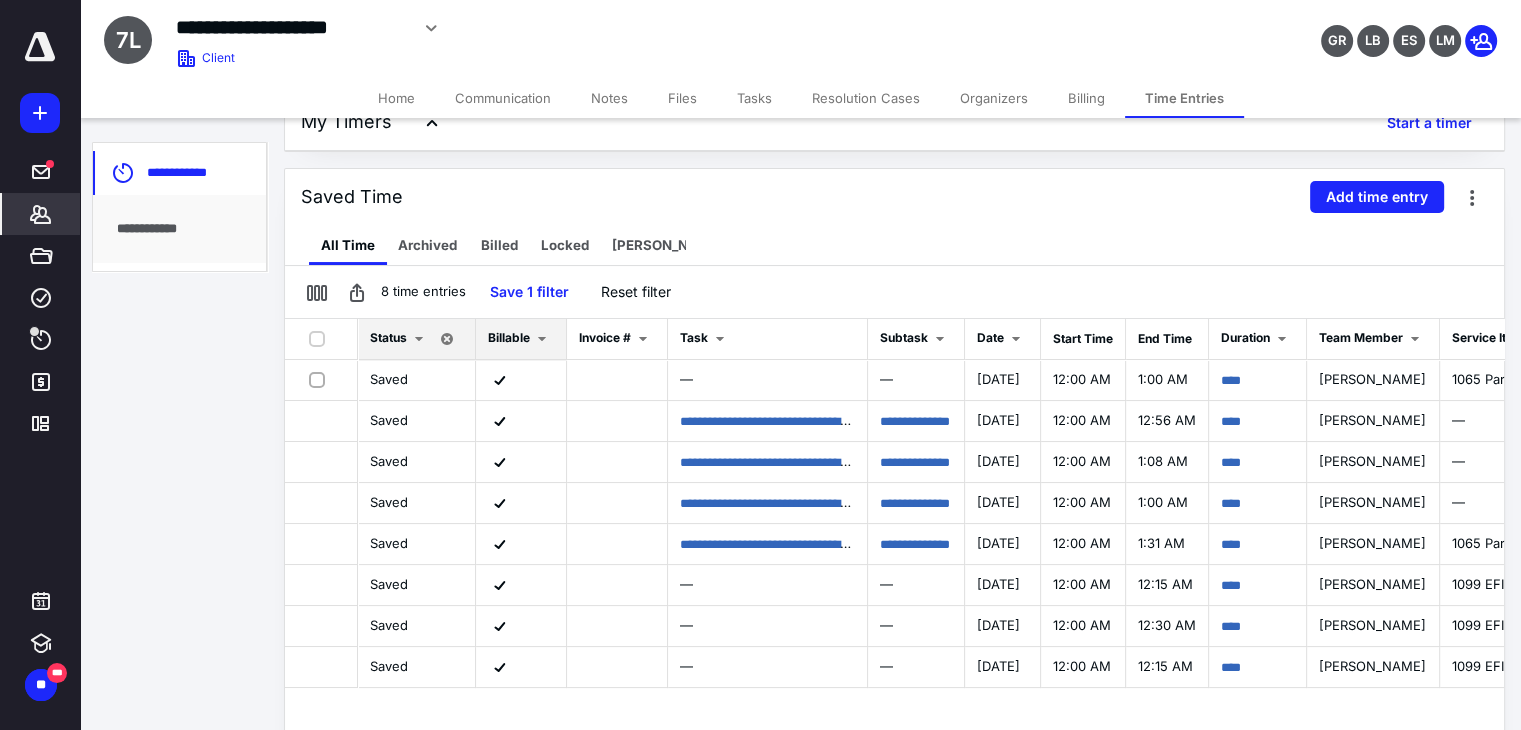scroll, scrollTop: 187, scrollLeft: 0, axis: vertical 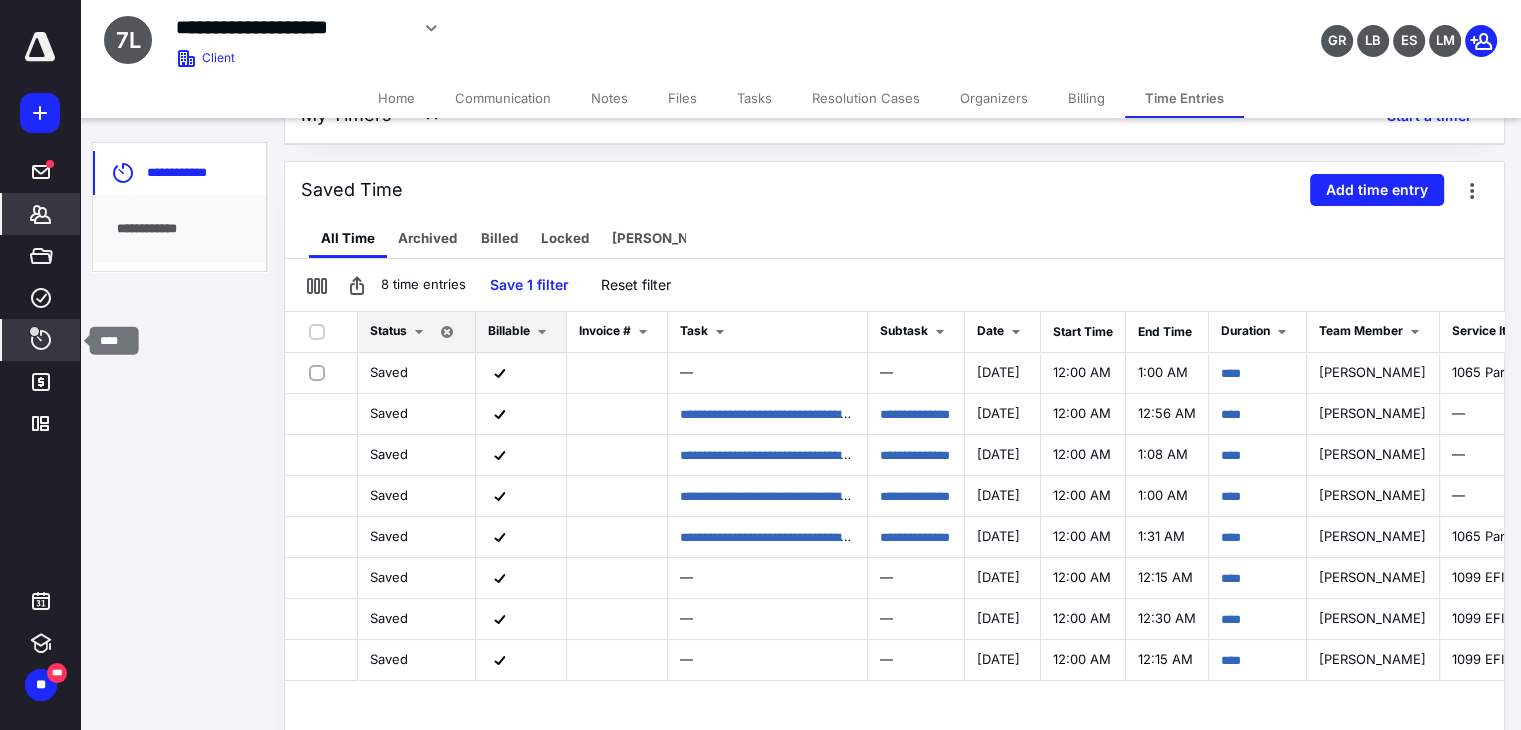 click 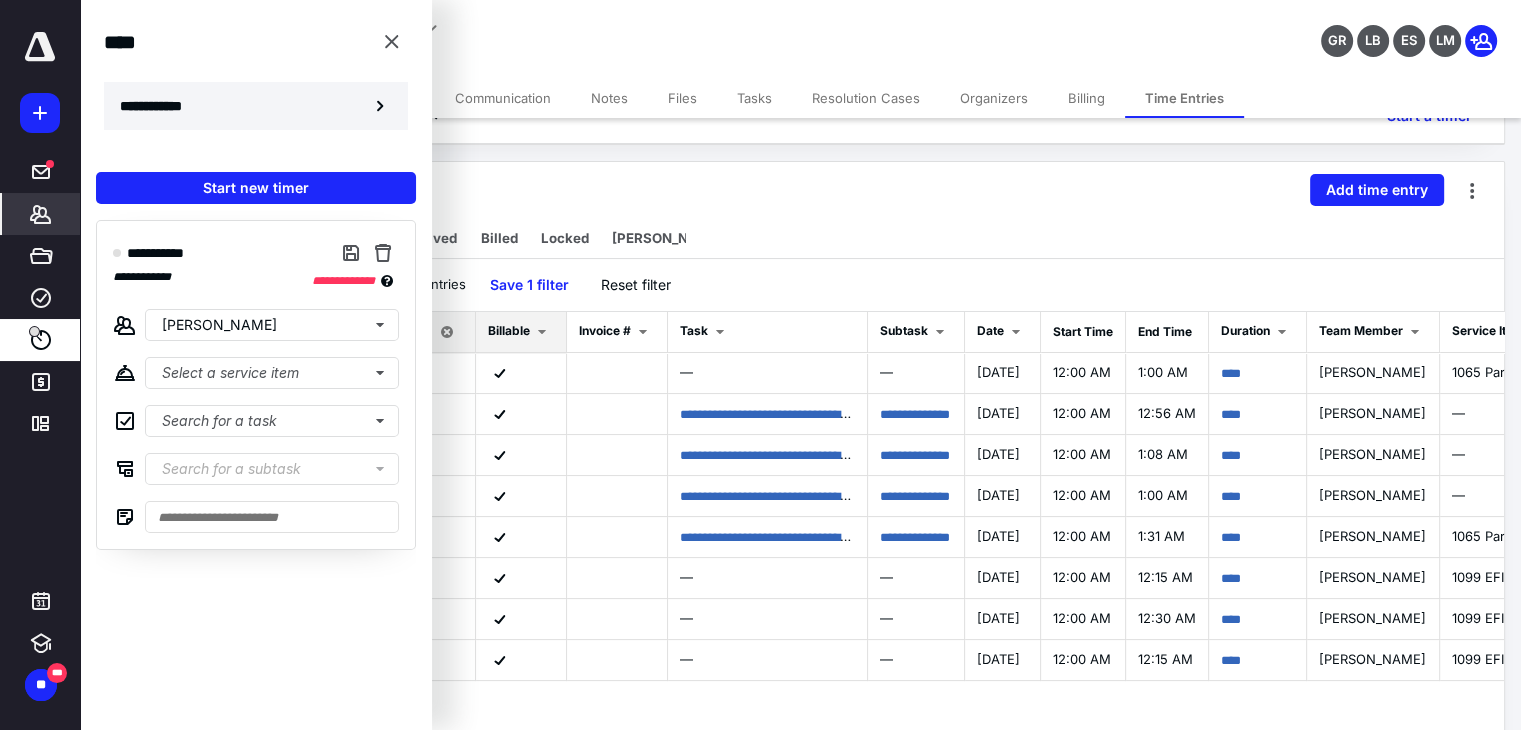 click on "**********" at bounding box center [162, 106] 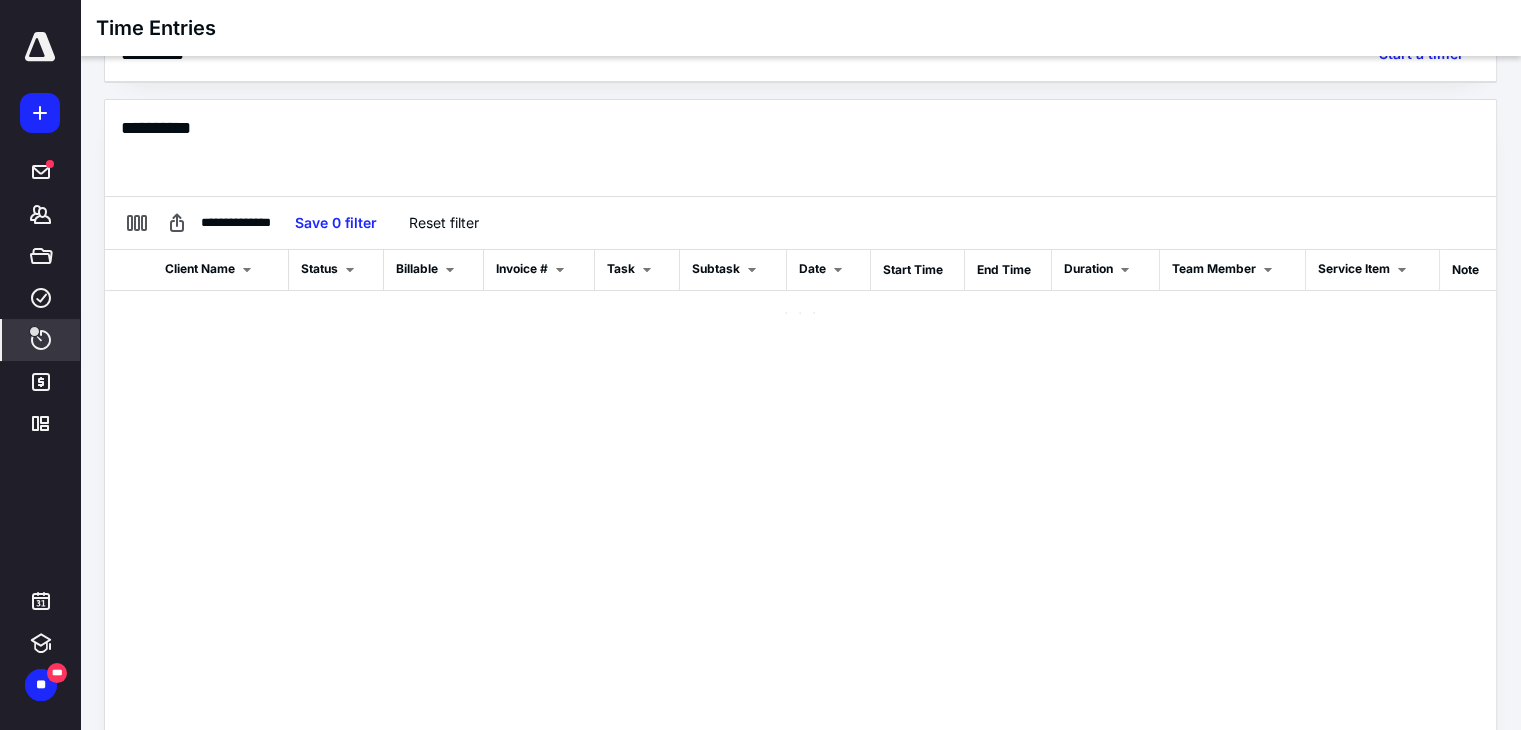 scroll, scrollTop: 124, scrollLeft: 0, axis: vertical 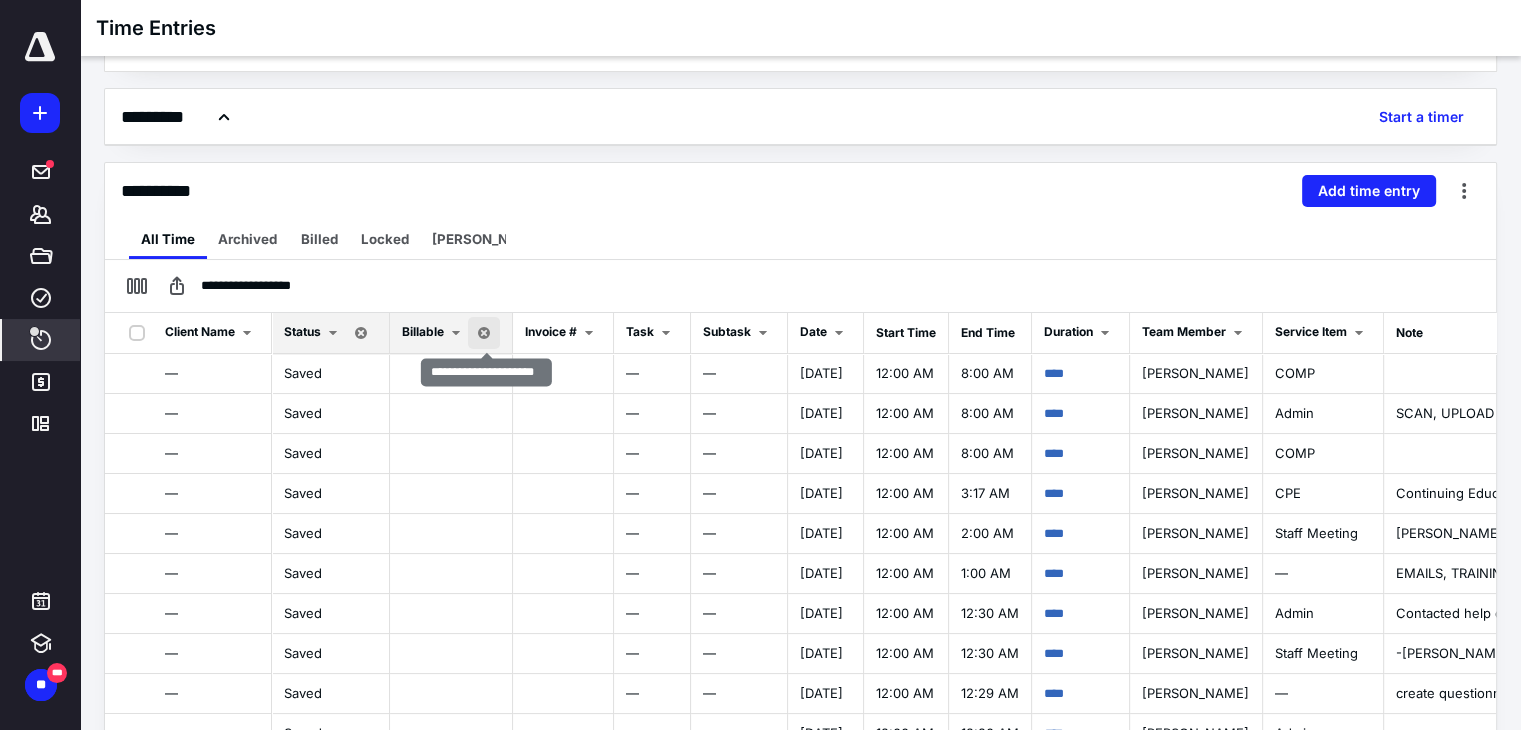 click at bounding box center (484, 333) 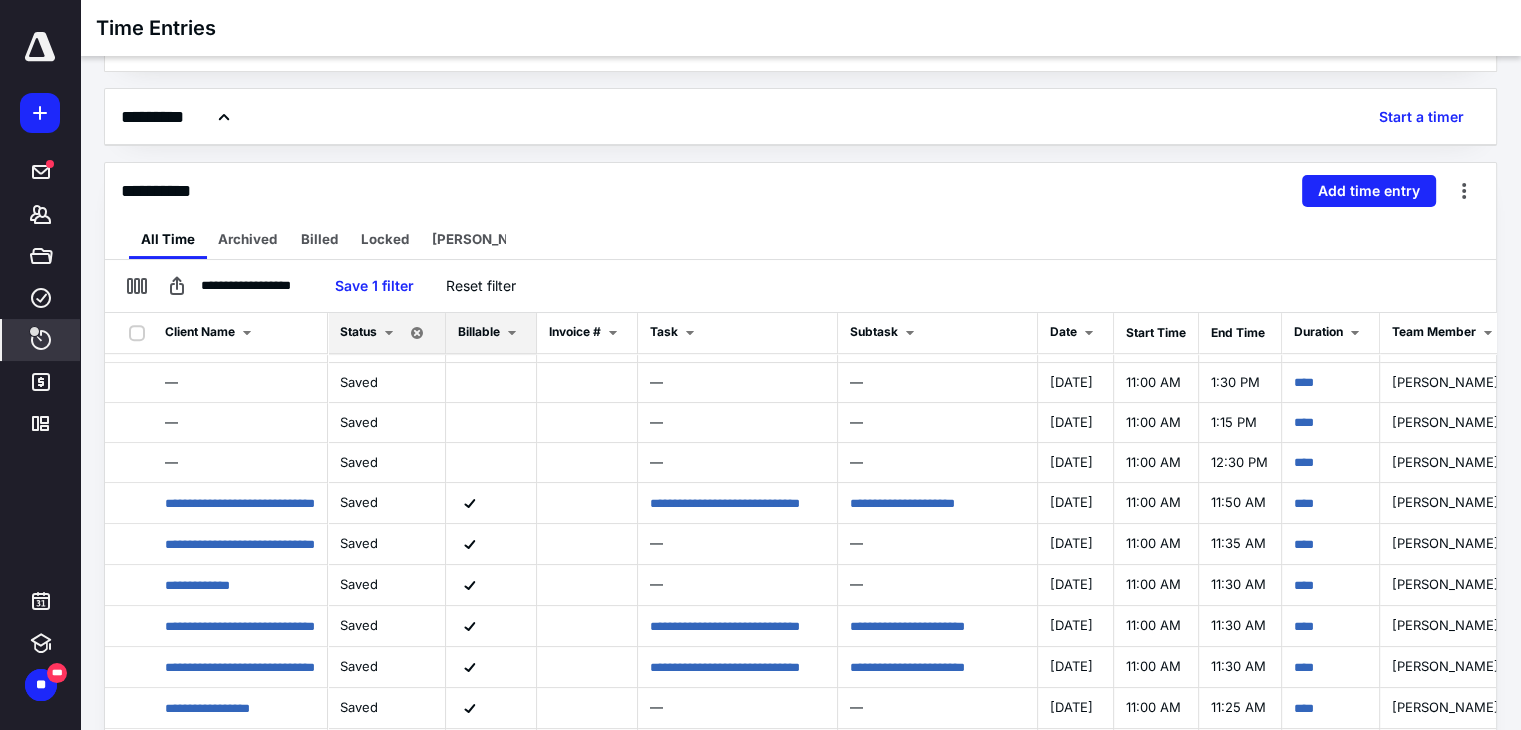 scroll, scrollTop: 1311, scrollLeft: 0, axis: vertical 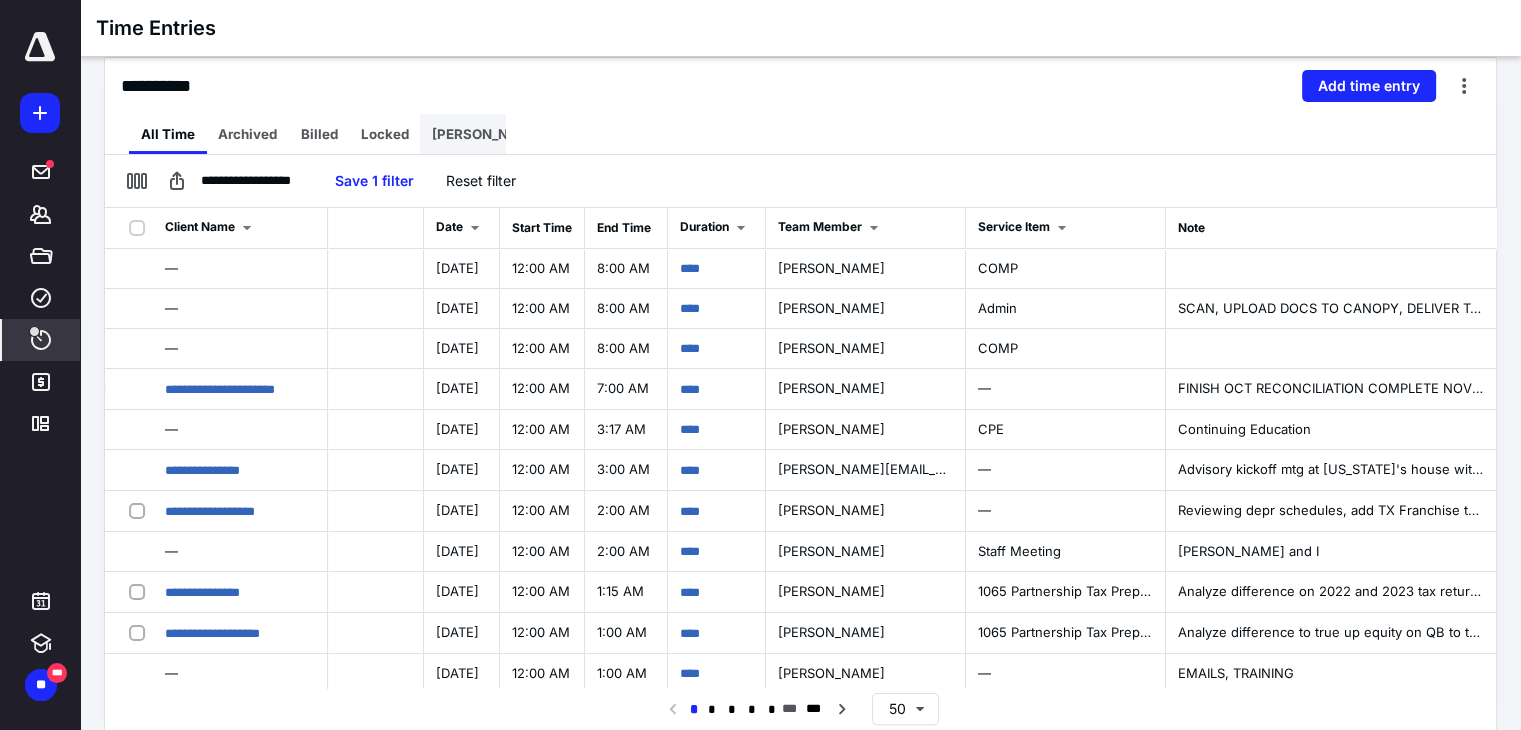 click on "[PERSON_NAME]" at bounding box center (487, 134) 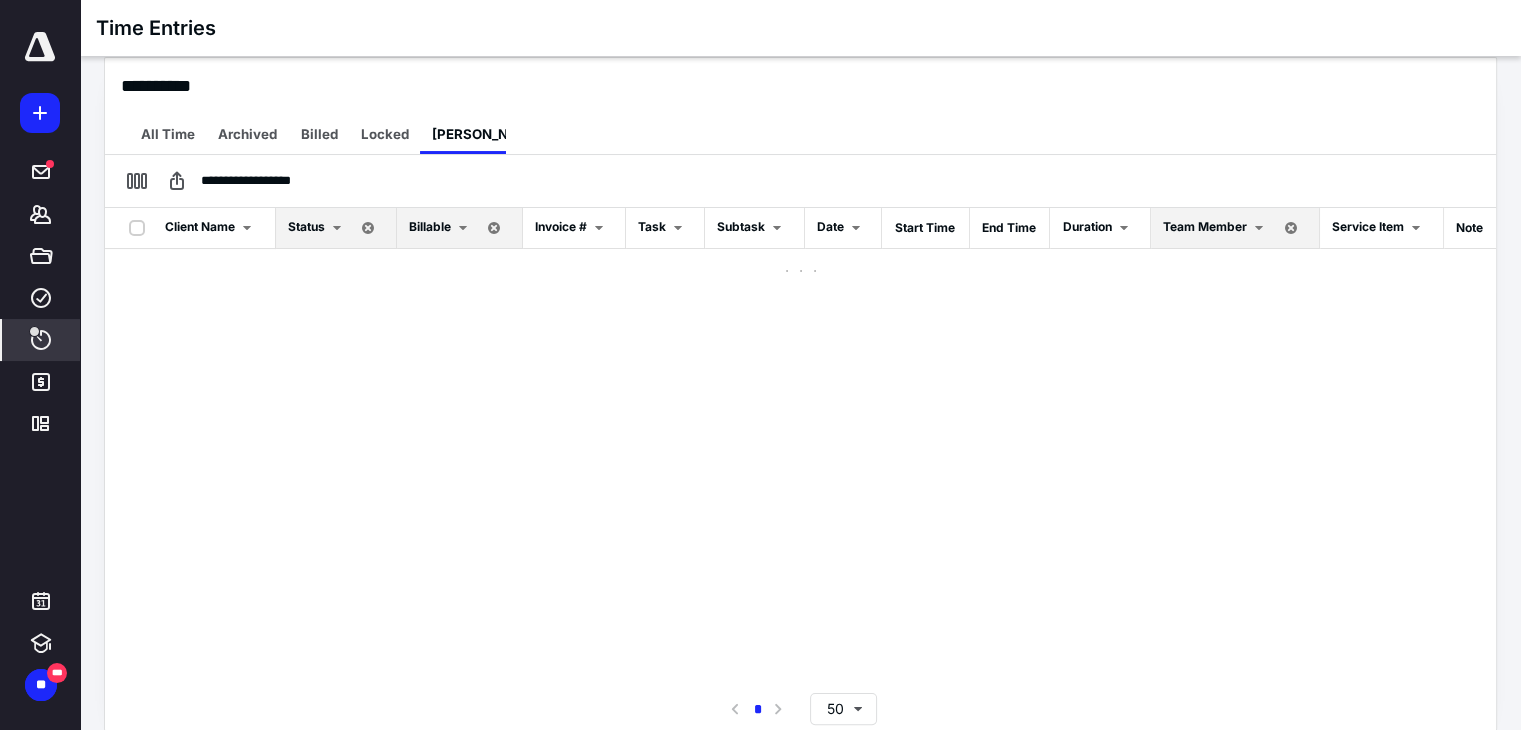 scroll, scrollTop: 0, scrollLeft: 0, axis: both 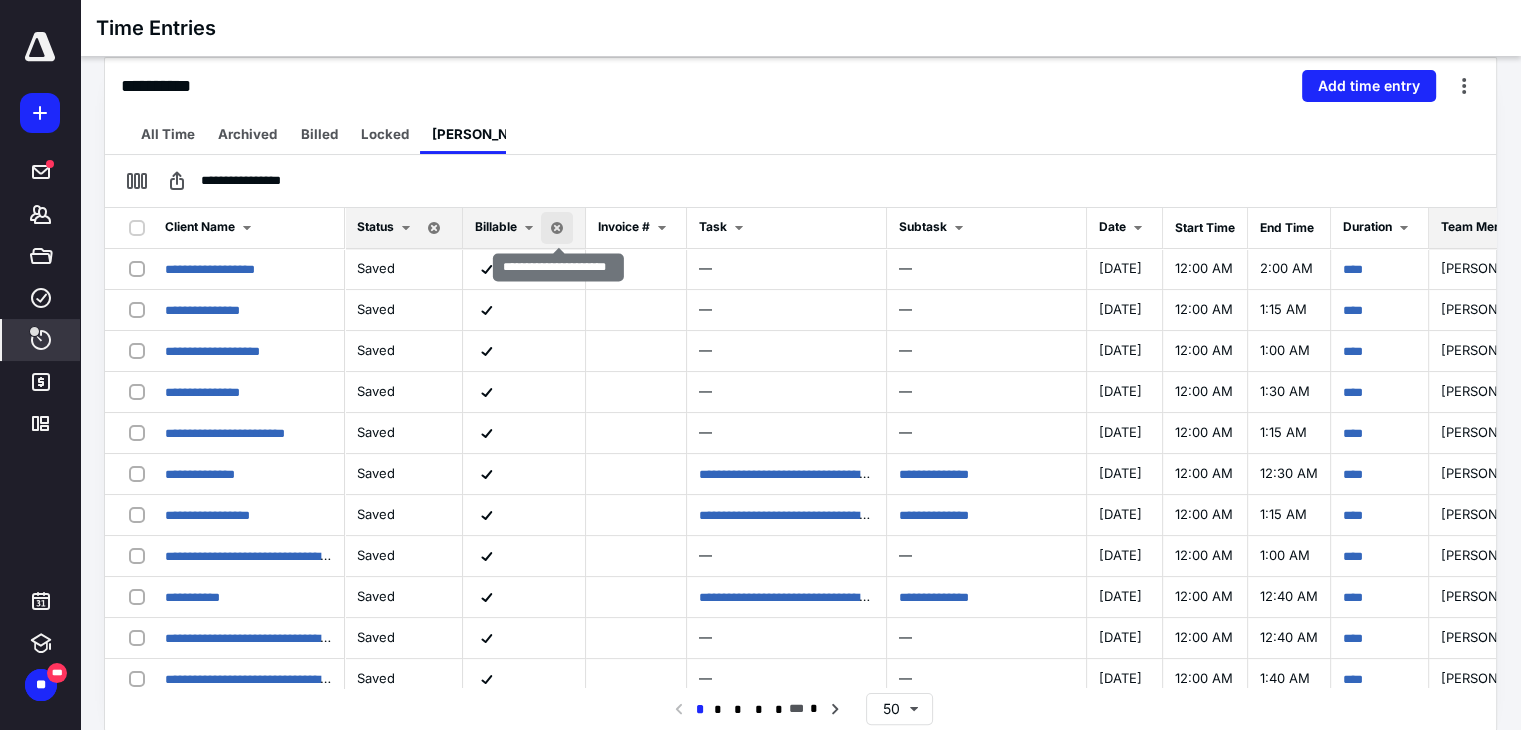 click at bounding box center [557, 228] 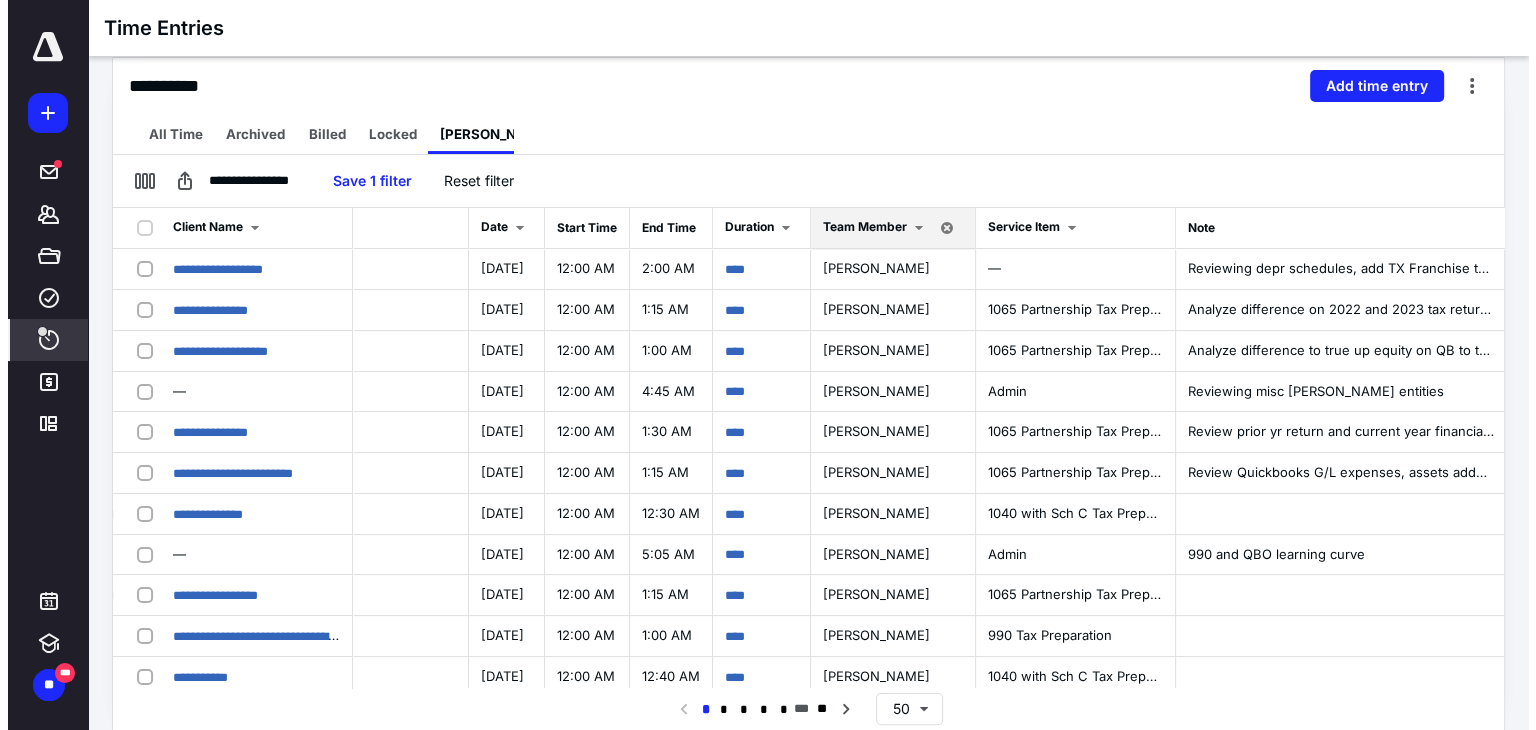 scroll, scrollTop: 0, scrollLeft: 628, axis: horizontal 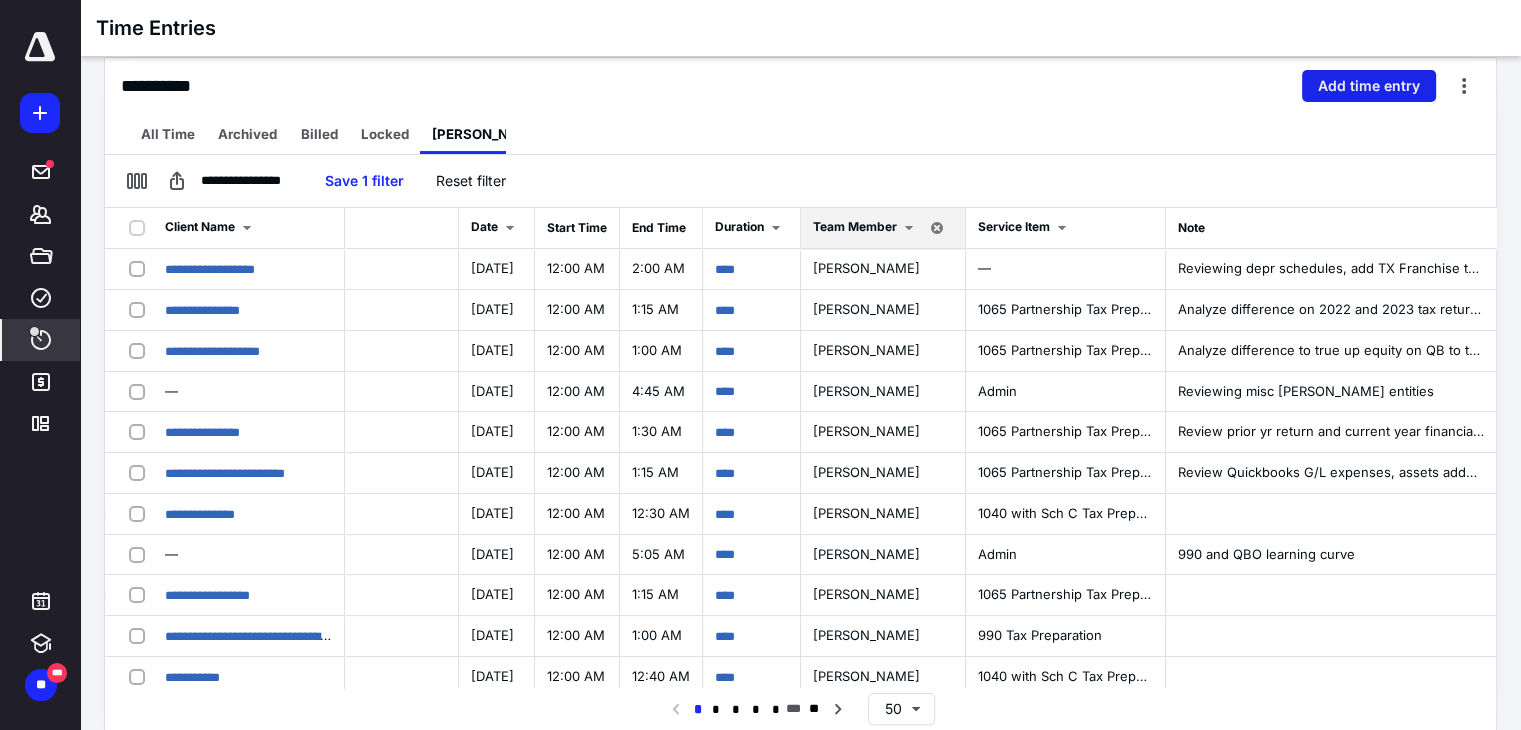 click on "Add time entry" at bounding box center [1369, 86] 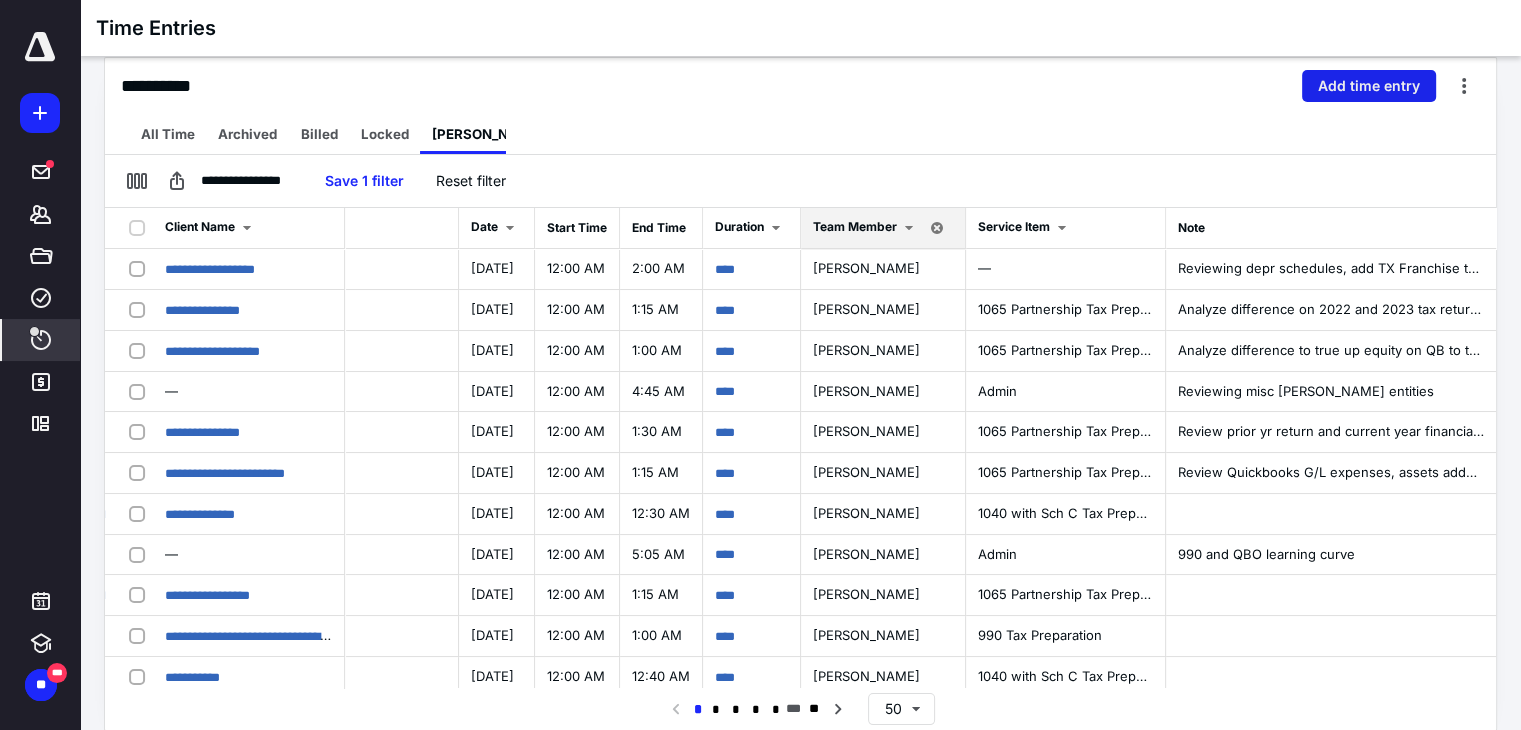 checkbox on "false" 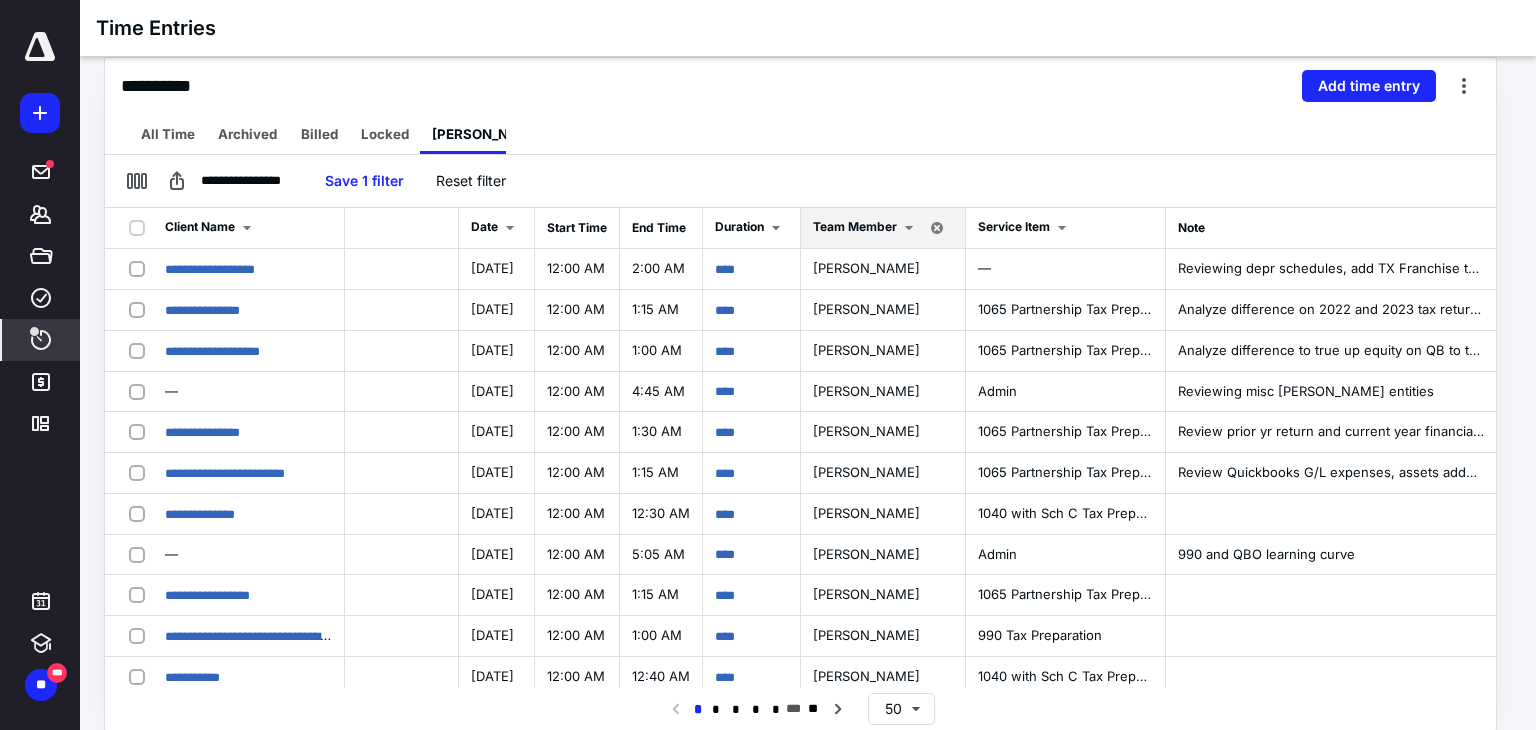 scroll, scrollTop: 0, scrollLeft: 613, axis: horizontal 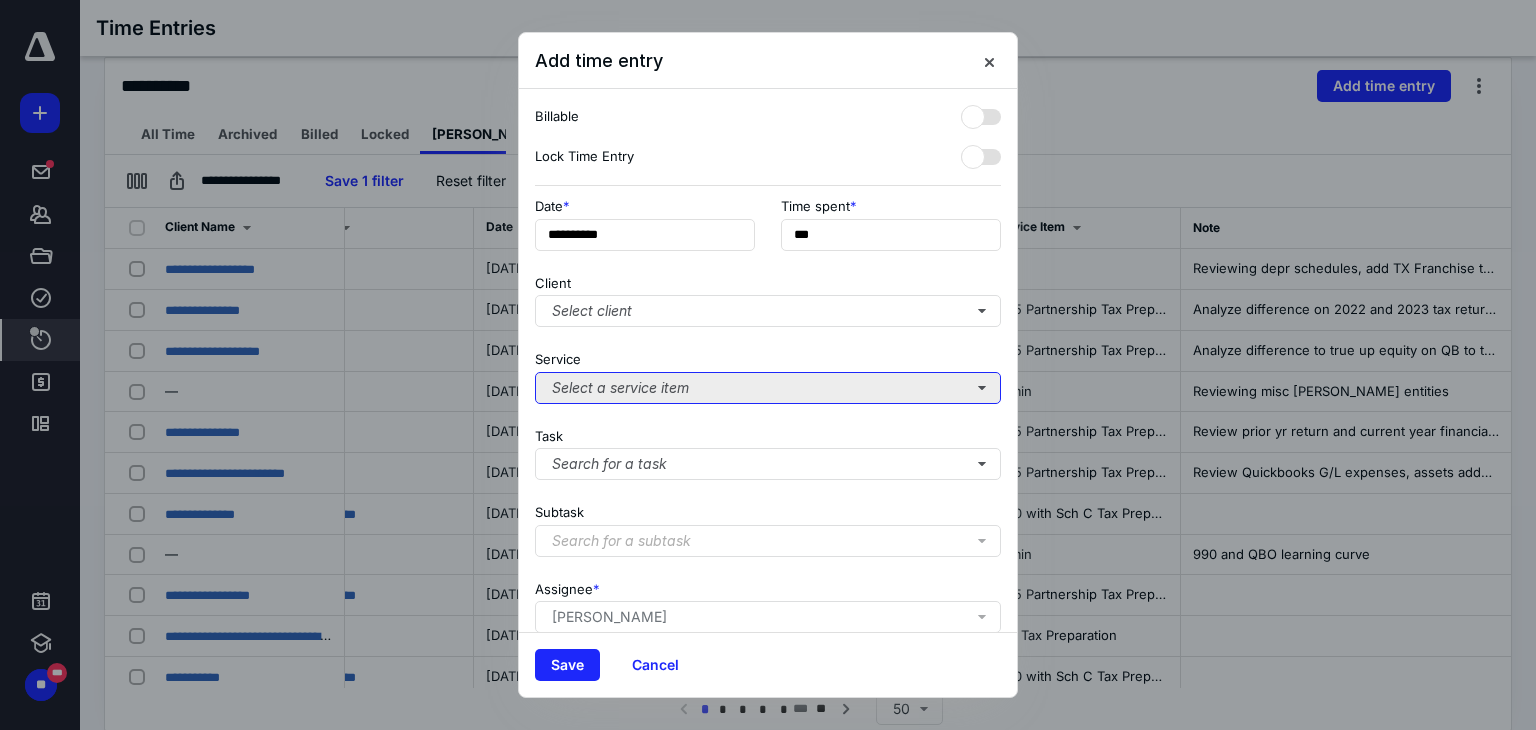 click on "Select a service item" at bounding box center (768, 388) 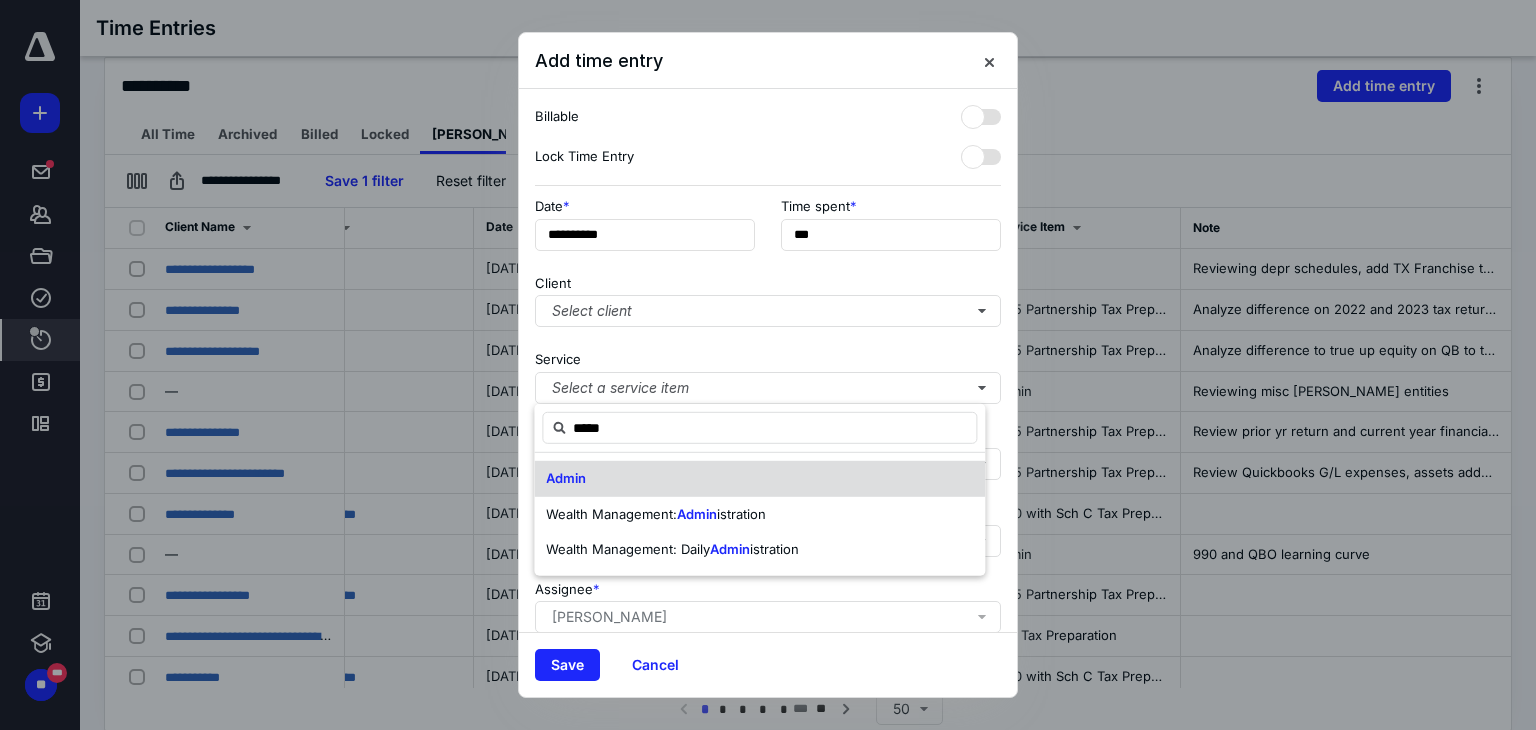 click on "Admin" at bounding box center (566, 479) 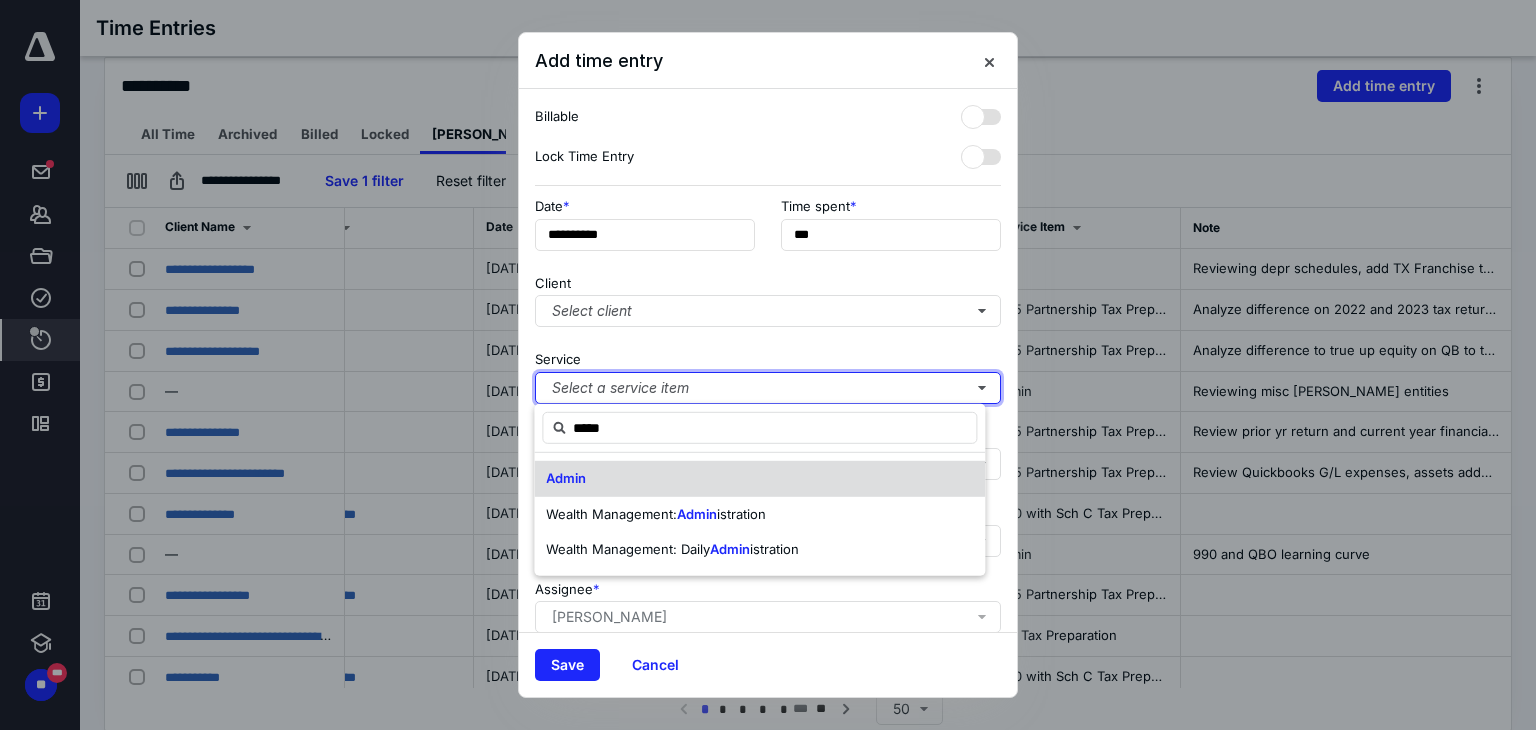 type 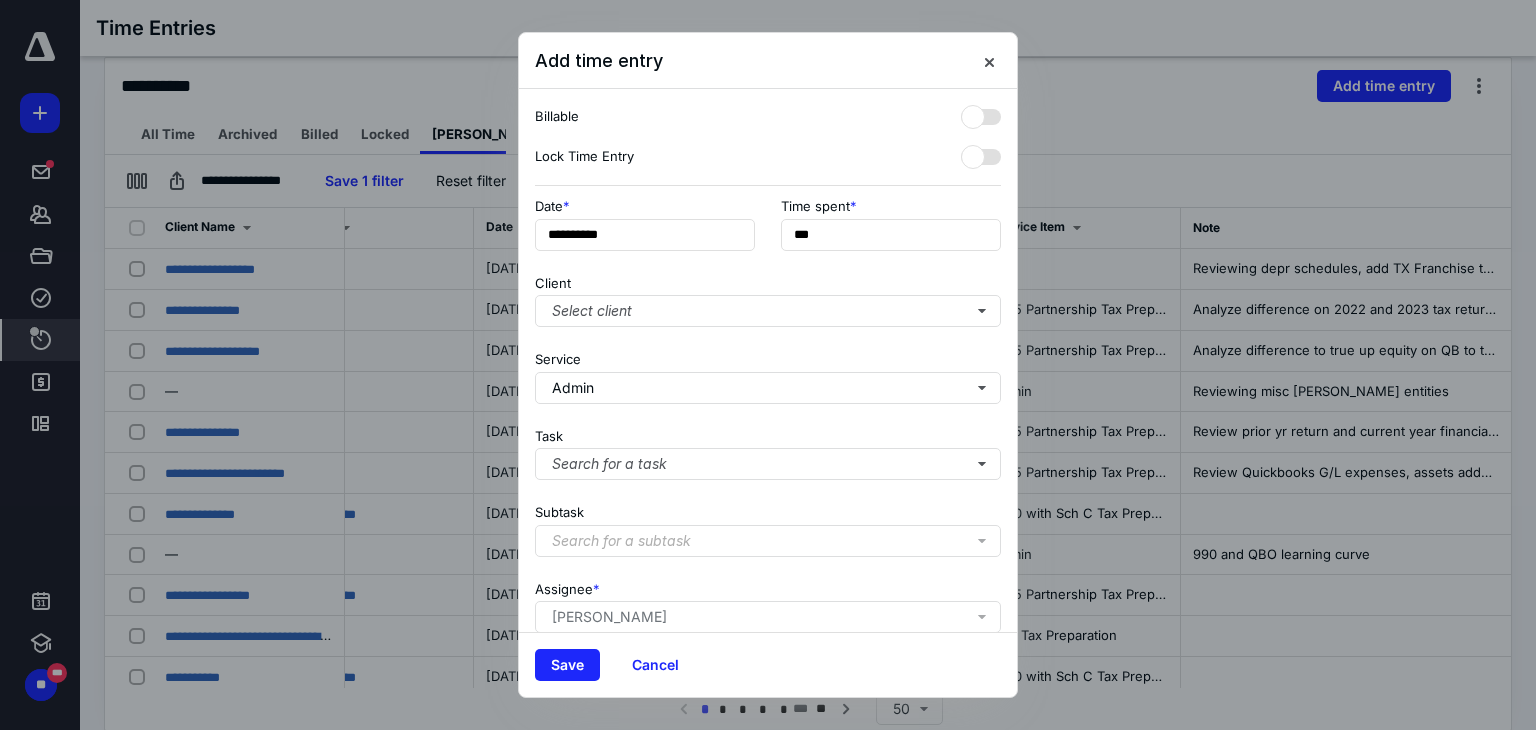 scroll, scrollTop: 171, scrollLeft: 0, axis: vertical 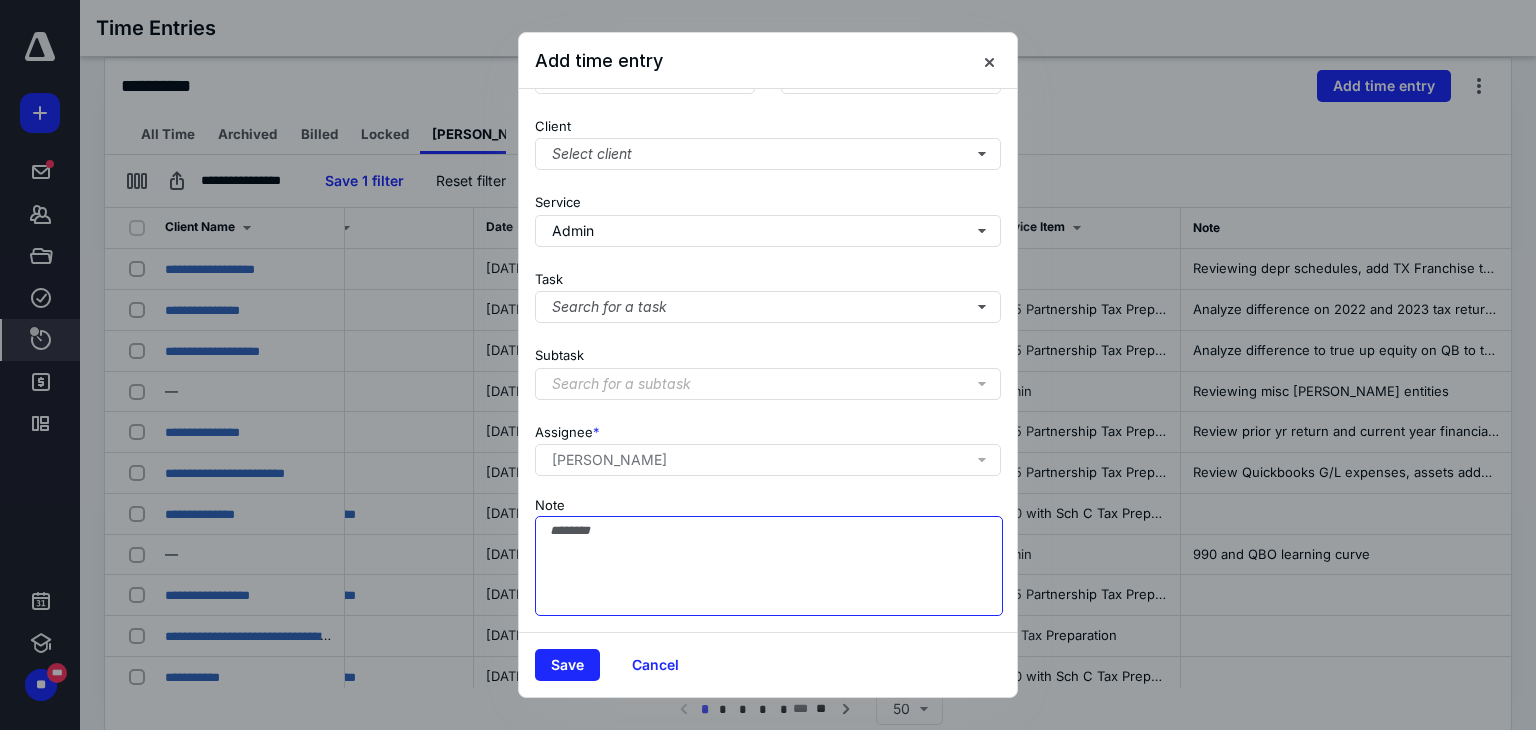 click on "Note" at bounding box center [769, 566] 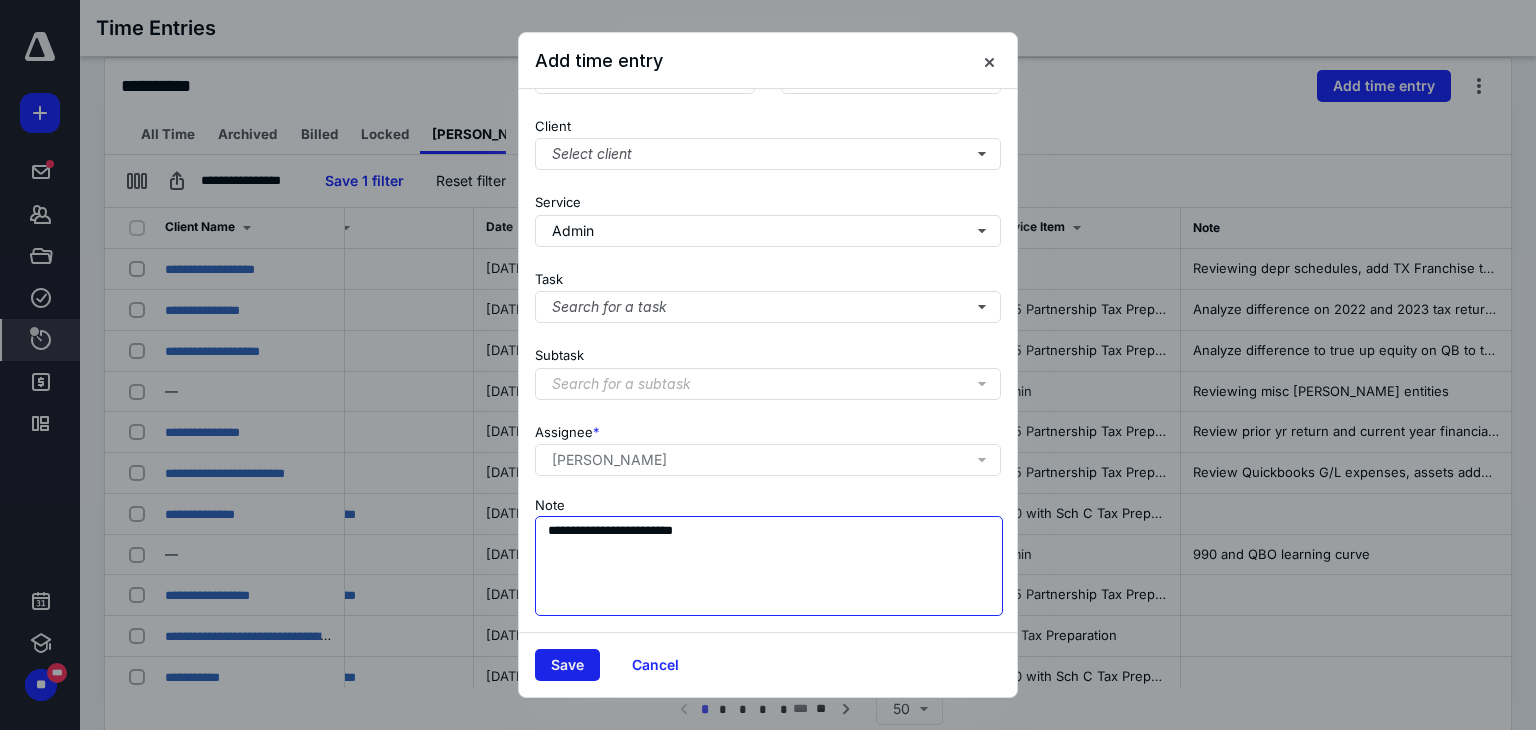 type on "**********" 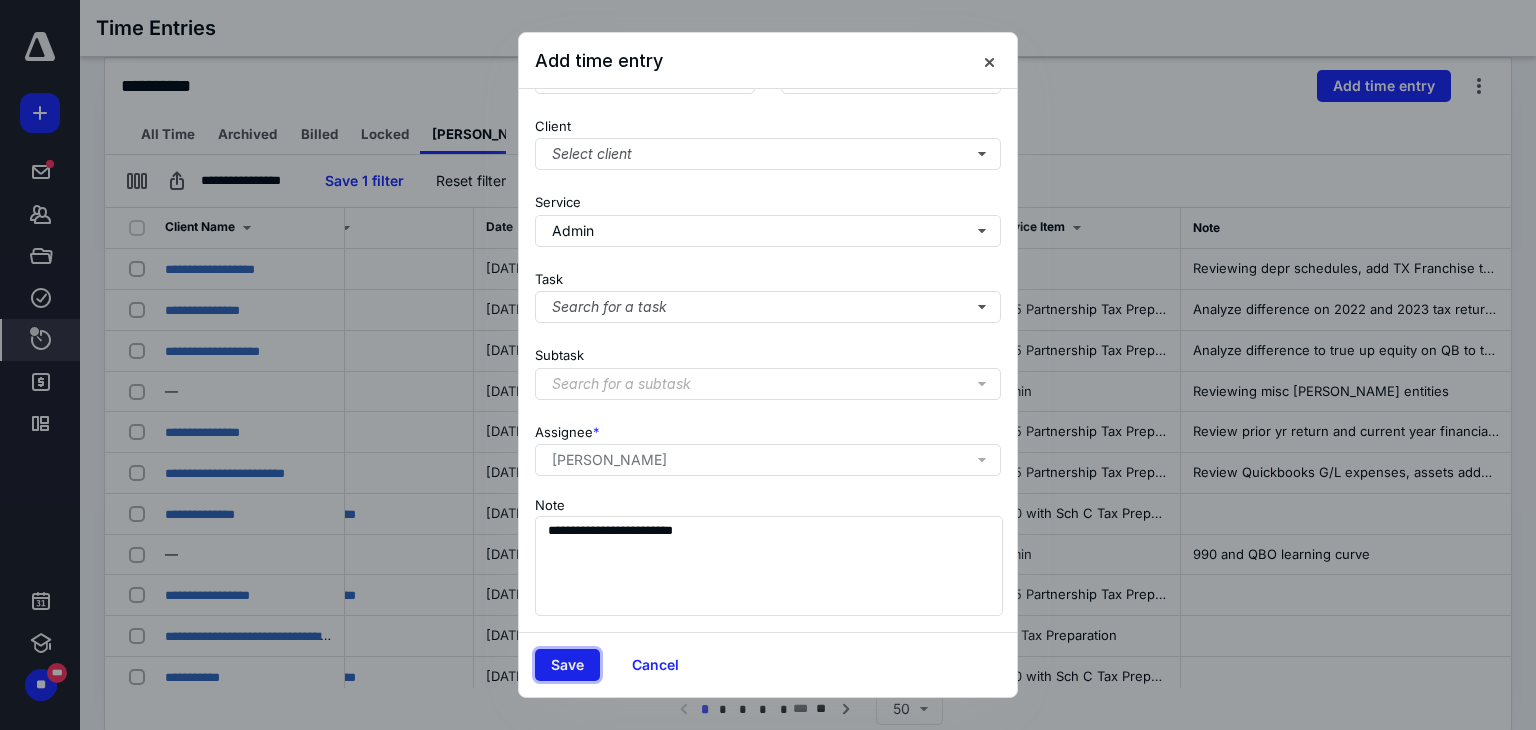 click on "Save" at bounding box center (567, 665) 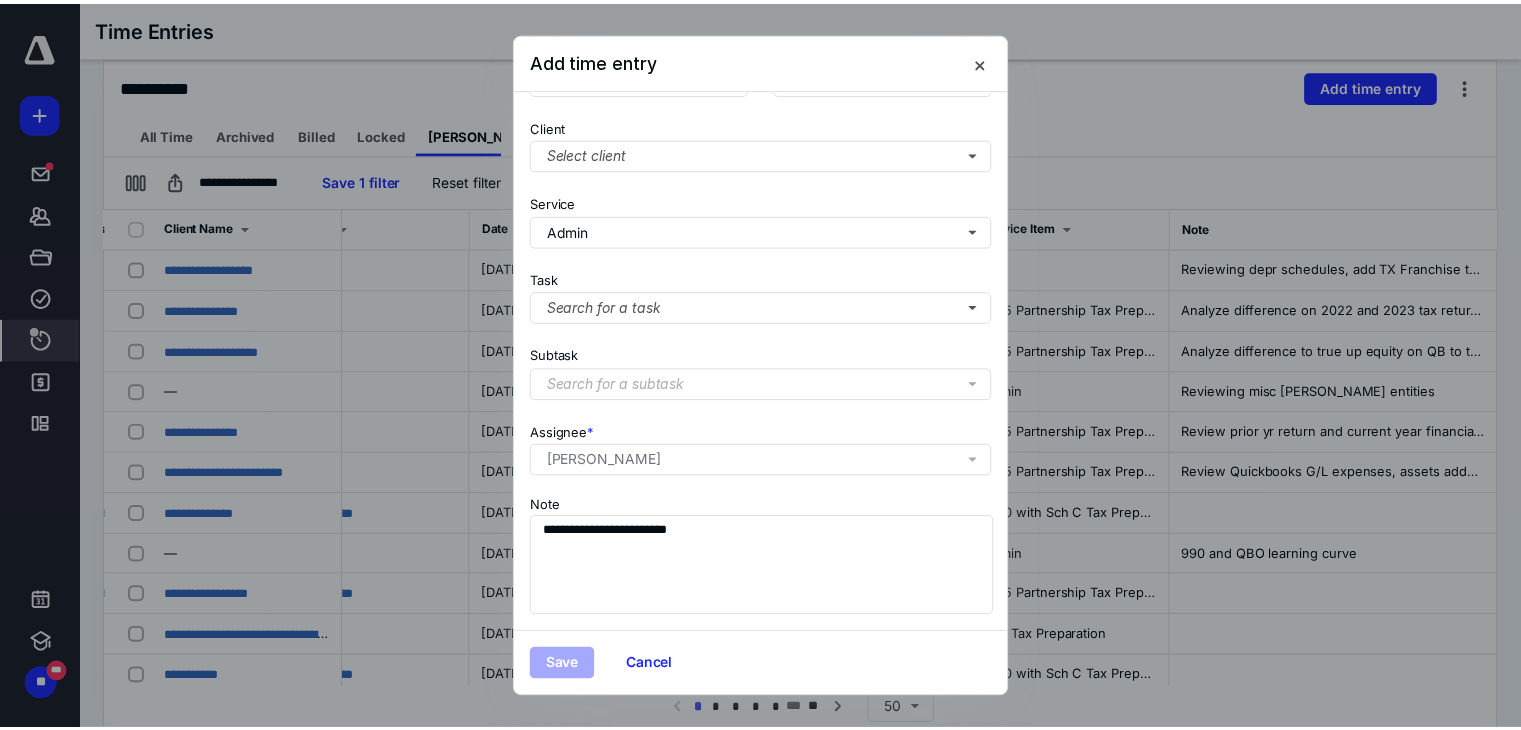 scroll, scrollTop: 0, scrollLeft: 0, axis: both 